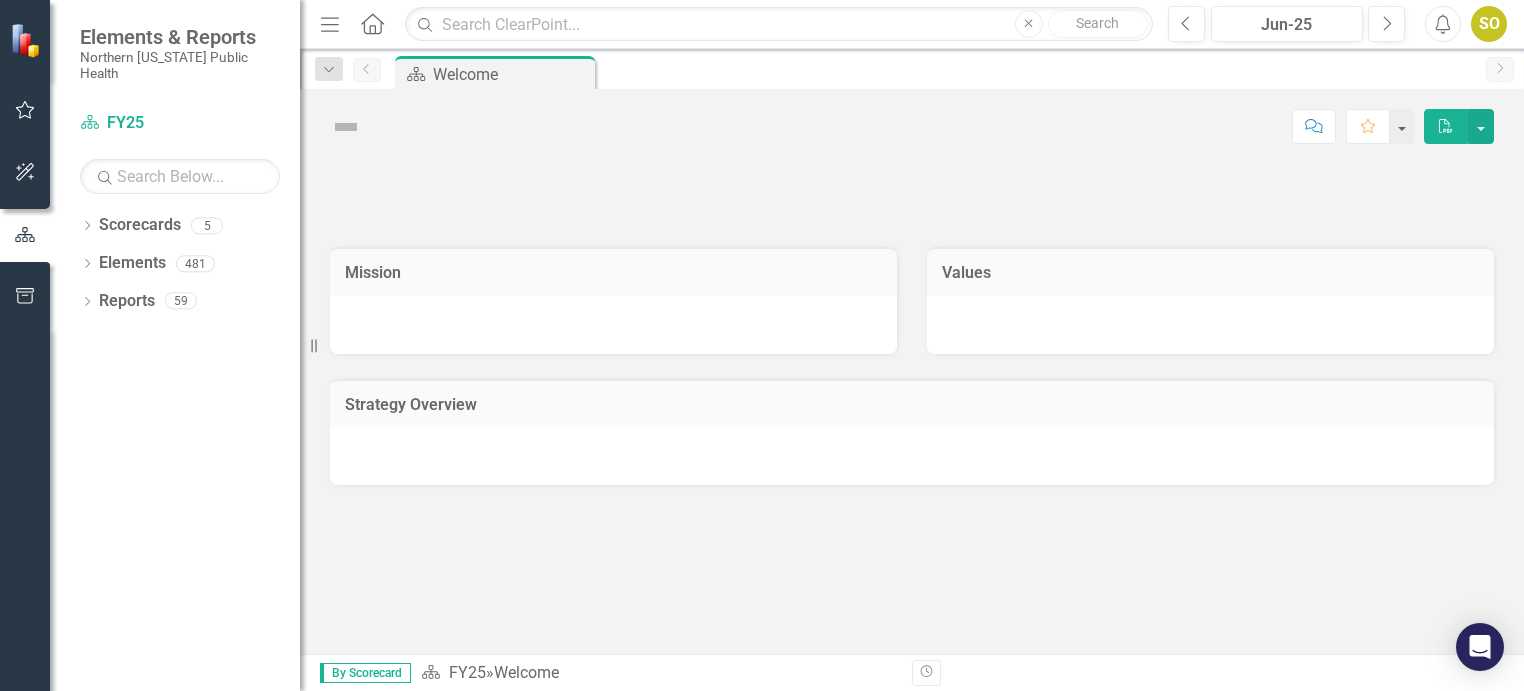 scroll, scrollTop: 0, scrollLeft: 0, axis: both 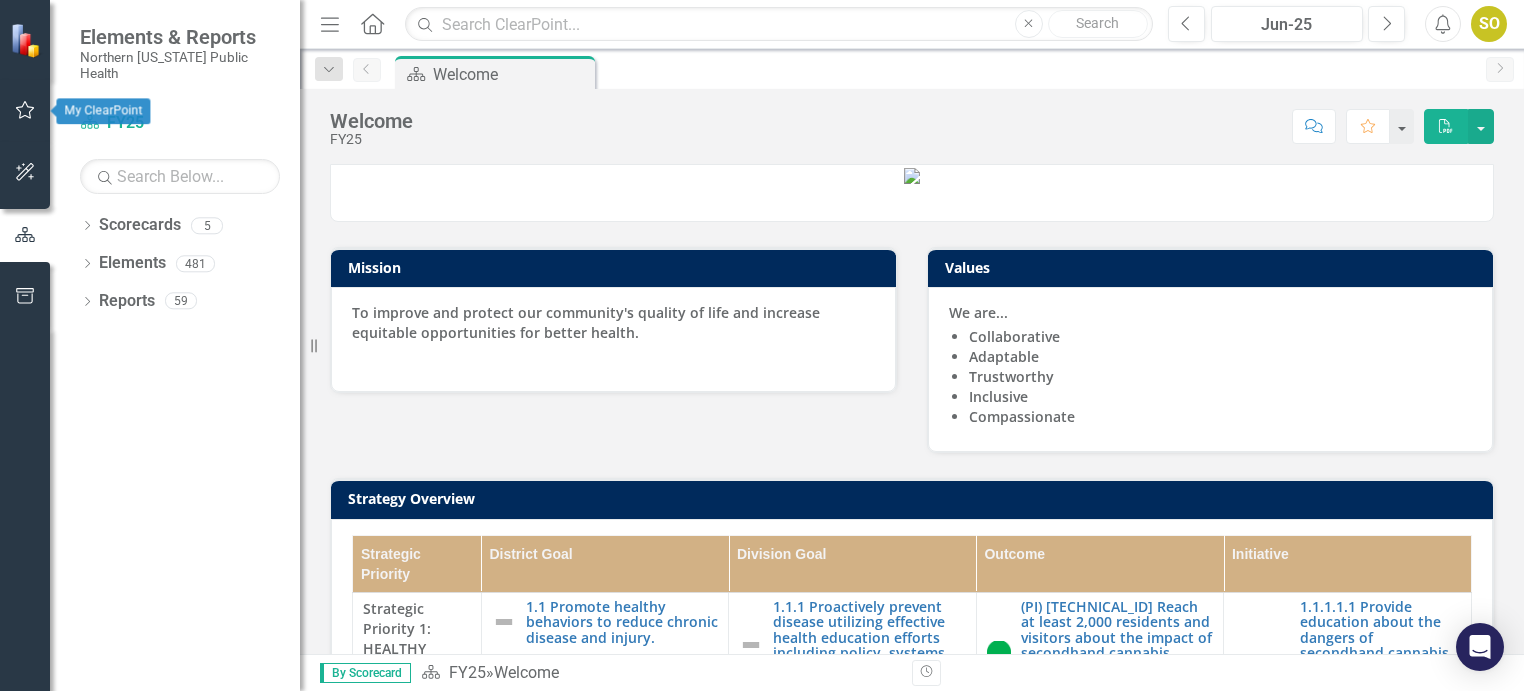click 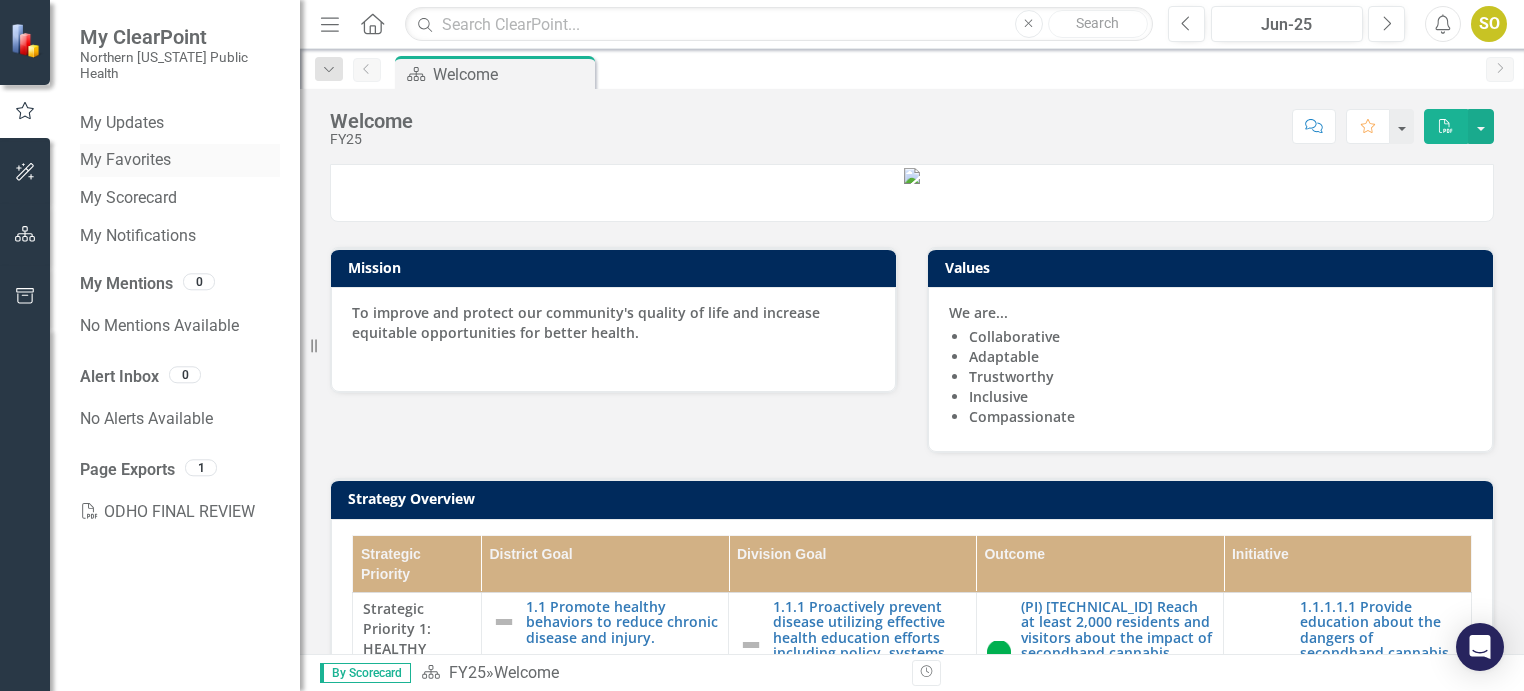 click on "My Favorites" at bounding box center (180, 160) 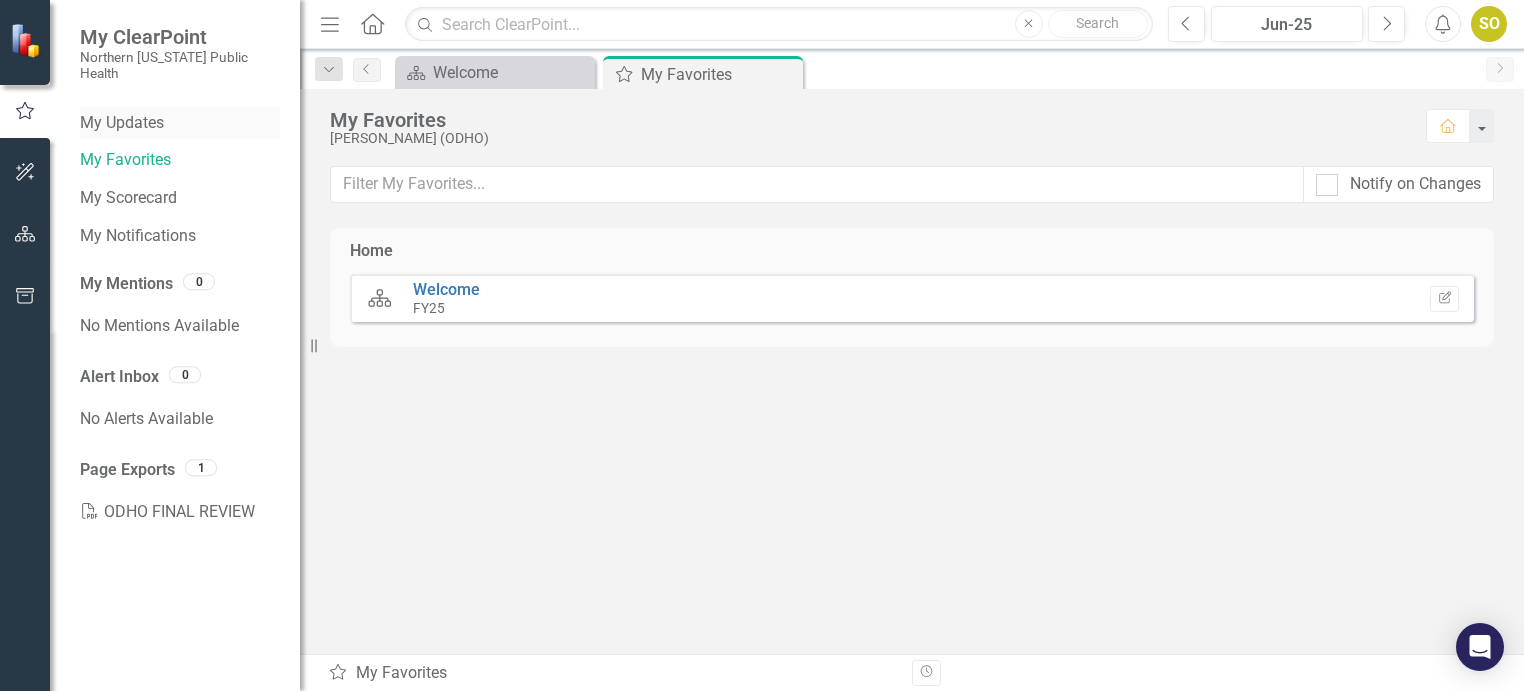 click on "My Updates" at bounding box center [180, 123] 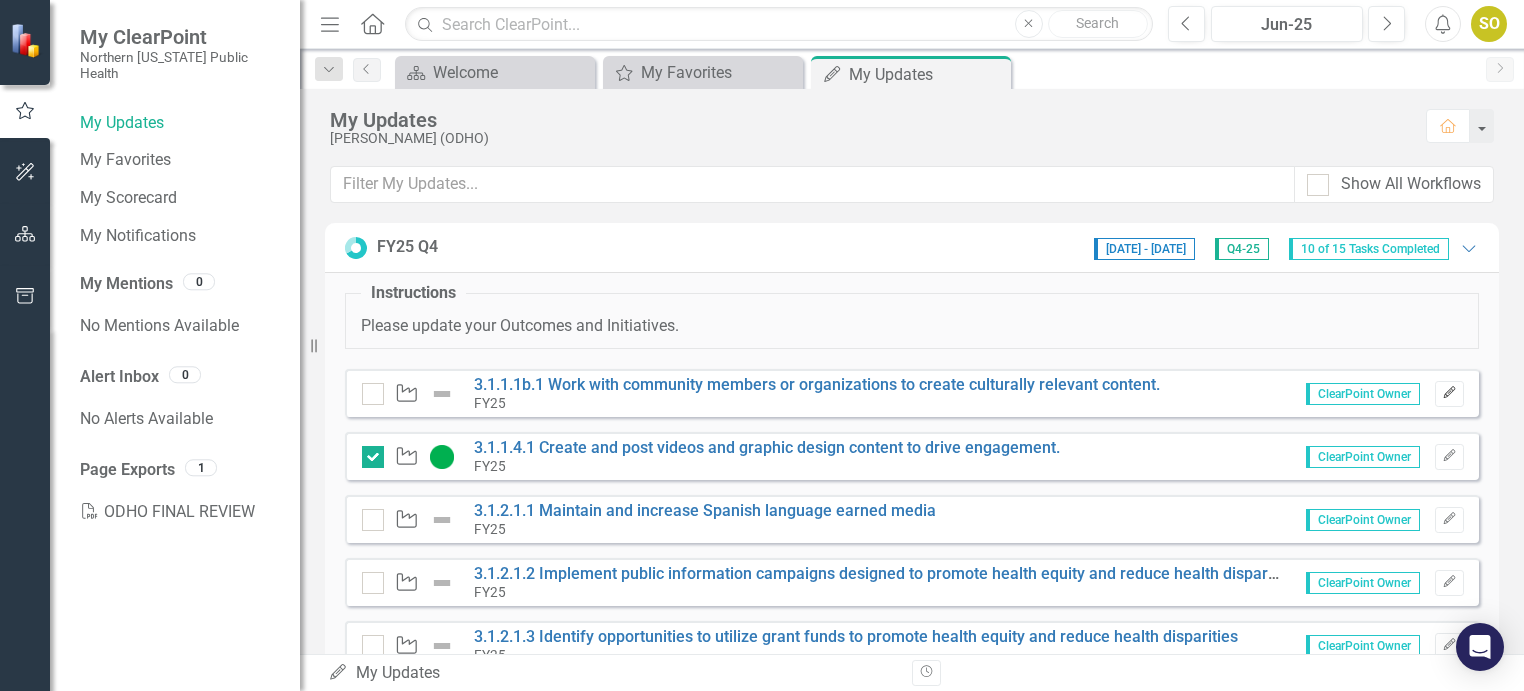 click on "Edit" 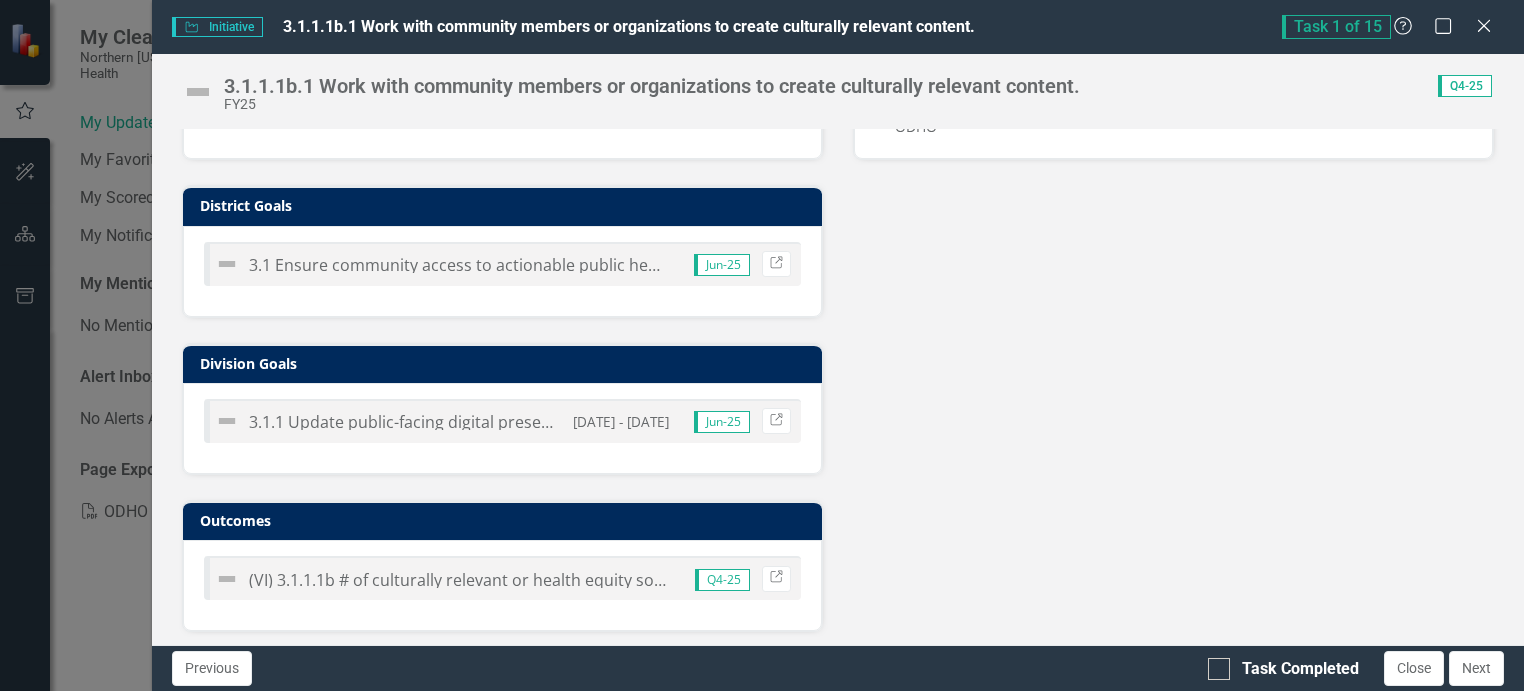 scroll, scrollTop: 0, scrollLeft: 0, axis: both 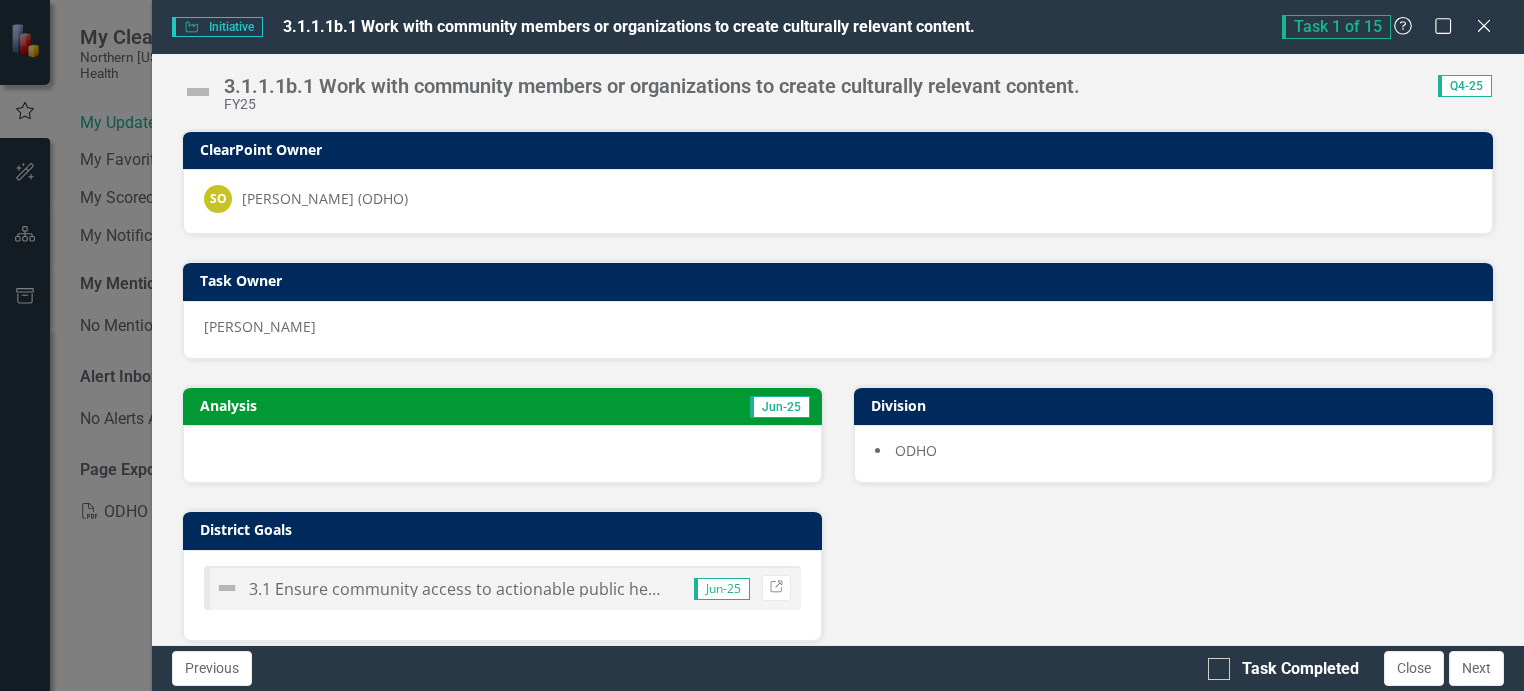 click at bounding box center (502, 454) 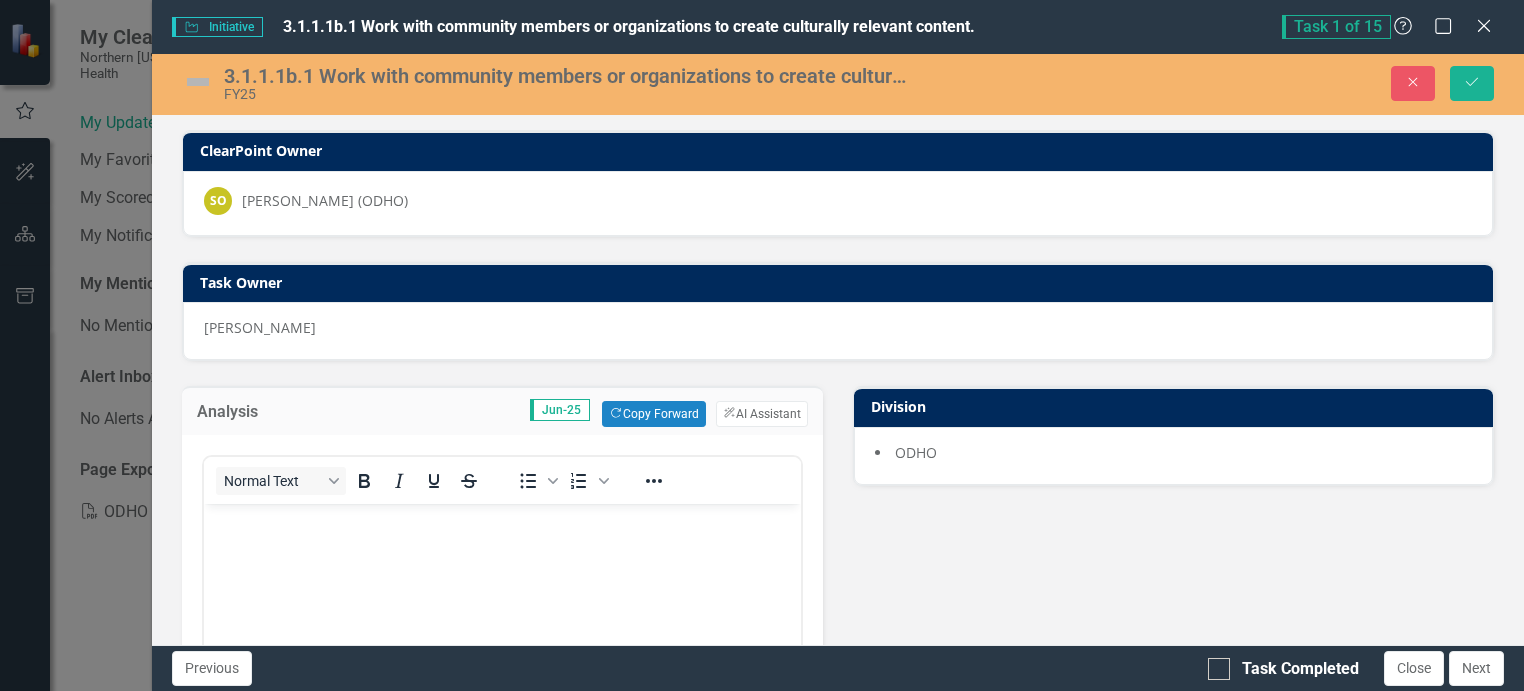 scroll, scrollTop: 0, scrollLeft: 0, axis: both 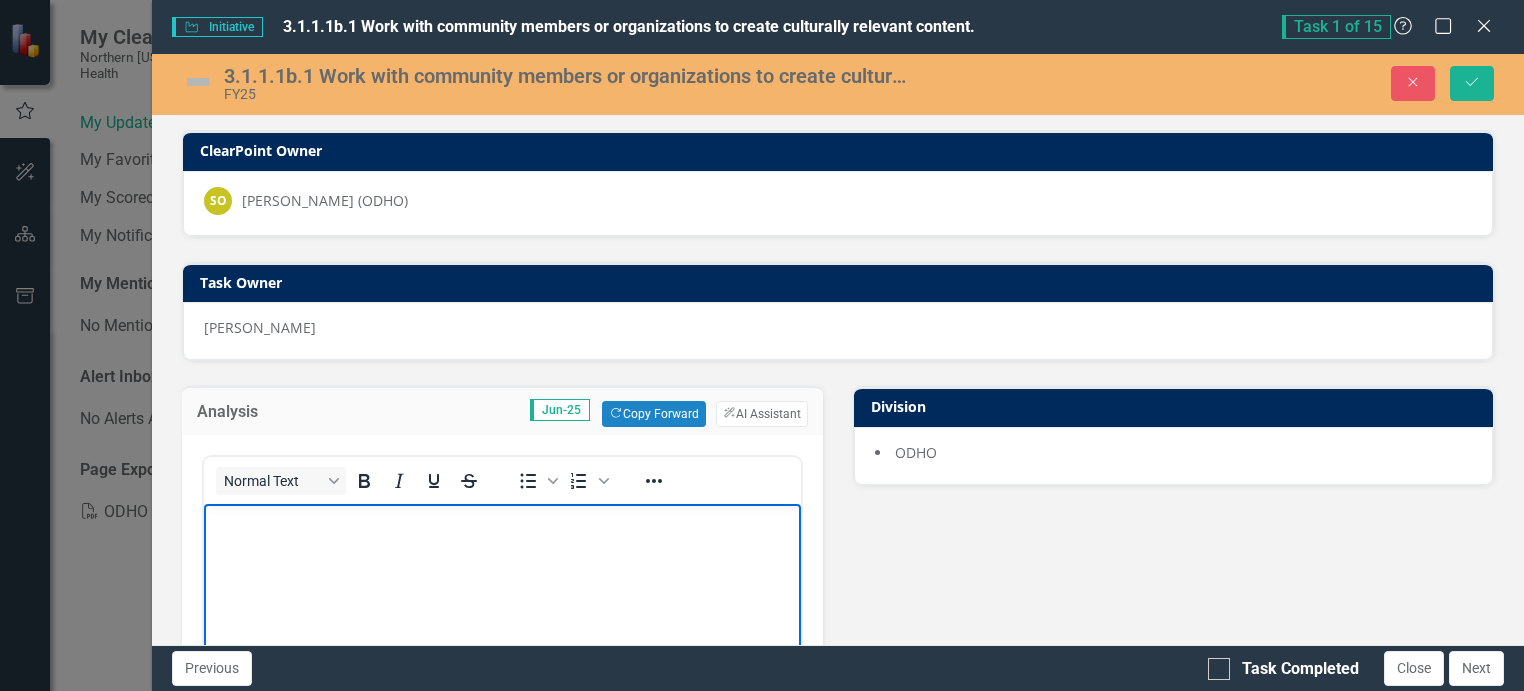 click at bounding box center [502, 654] 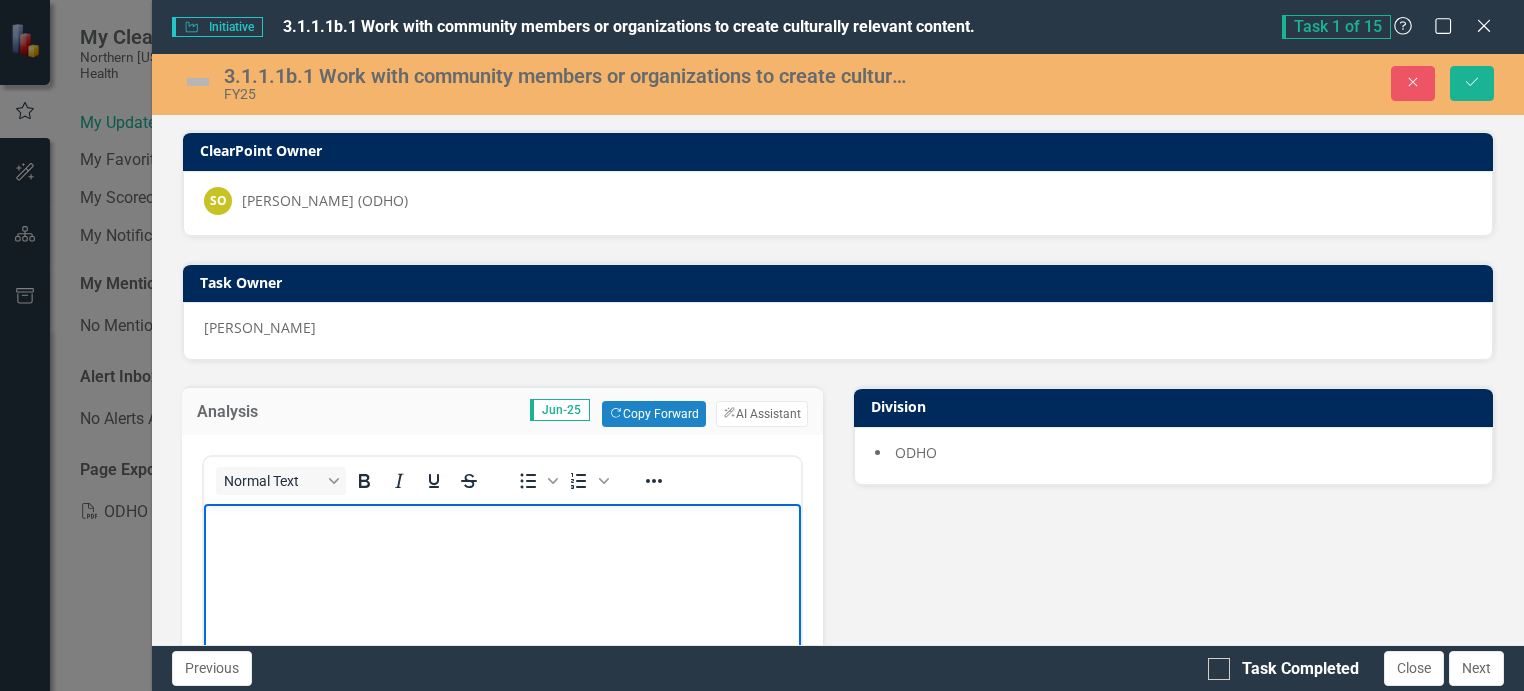 click at bounding box center [502, 654] 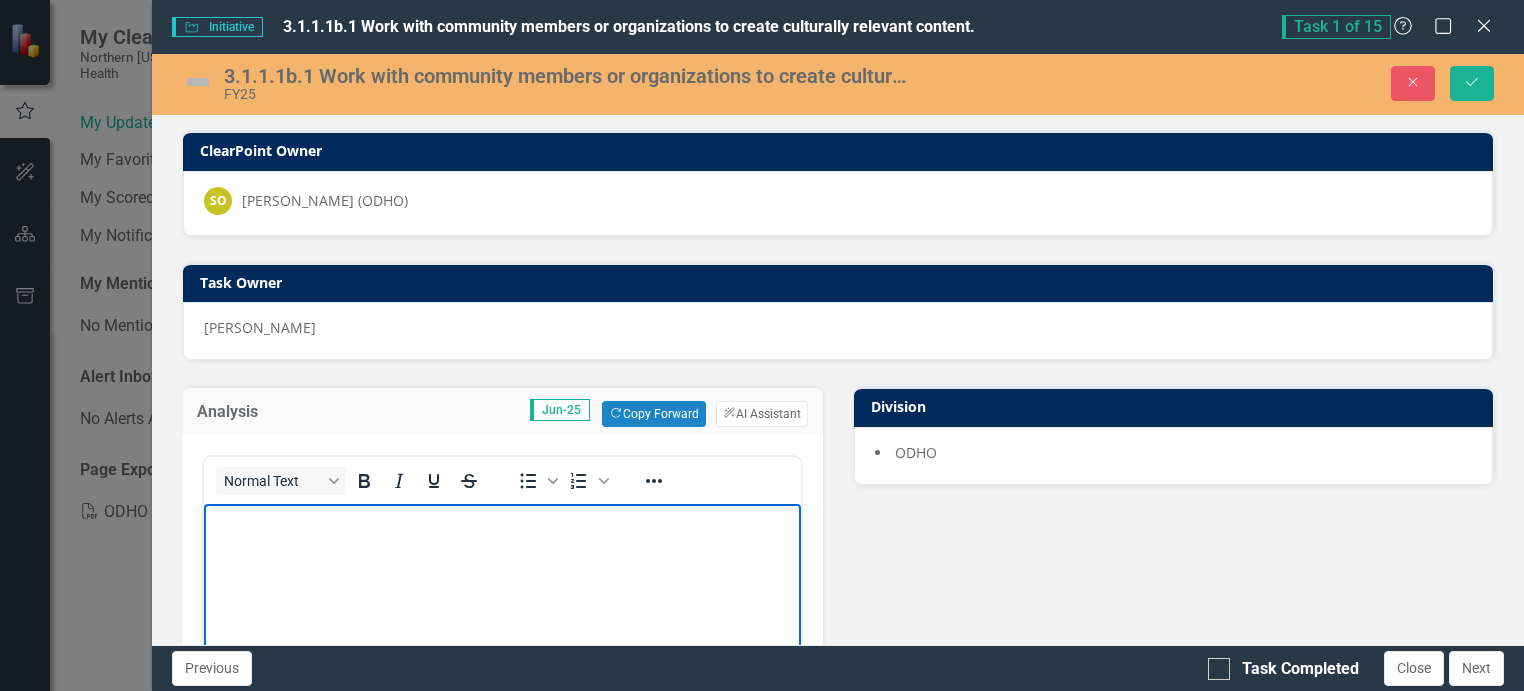 click at bounding box center (502, 521) 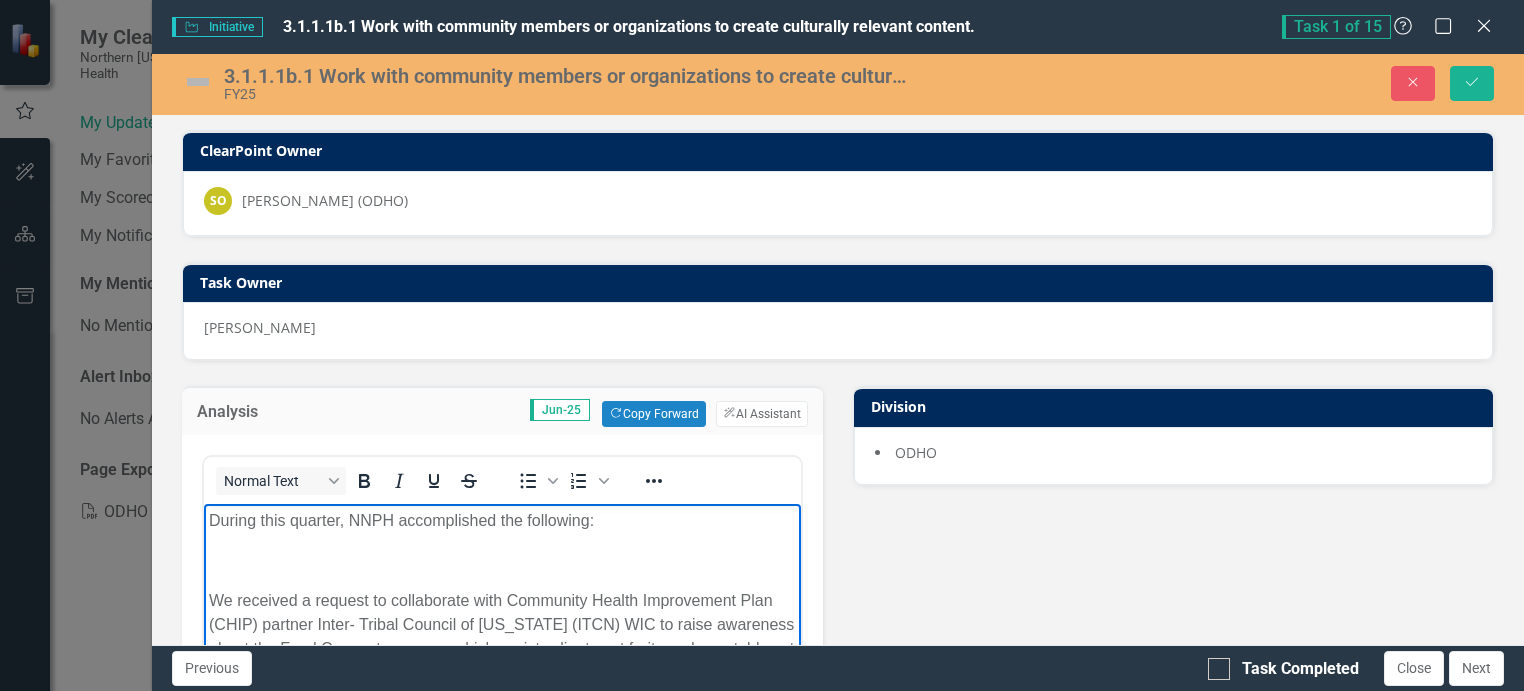 scroll, scrollTop: 11, scrollLeft: 0, axis: vertical 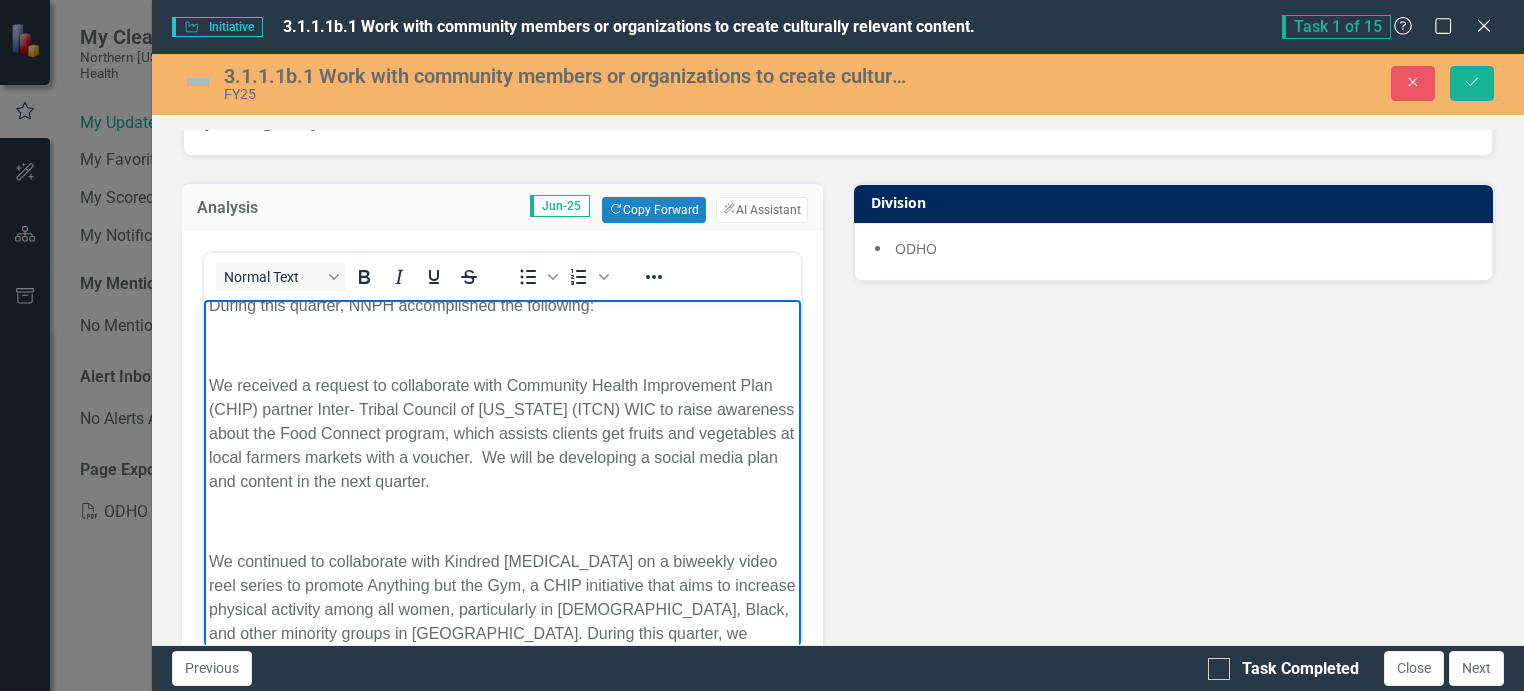 click at bounding box center (502, 522) 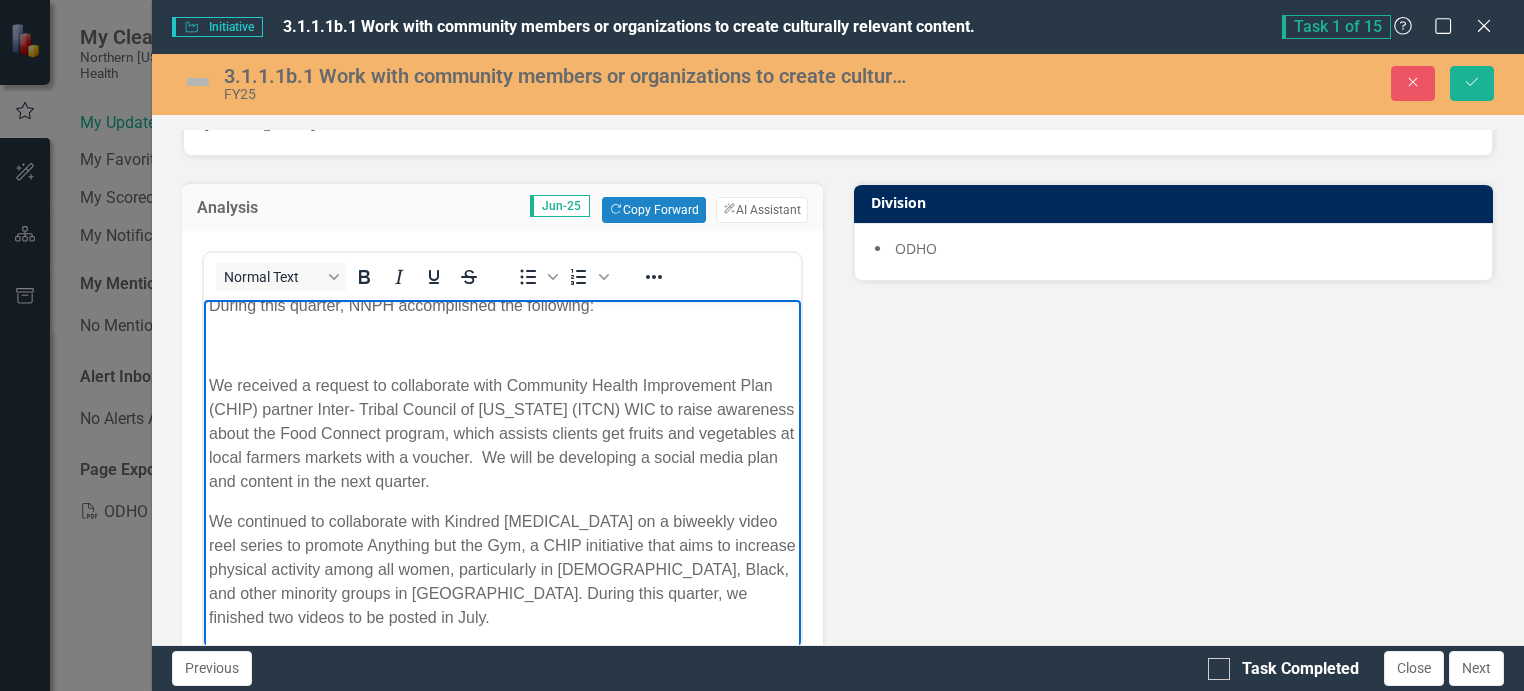 click at bounding box center [502, 346] 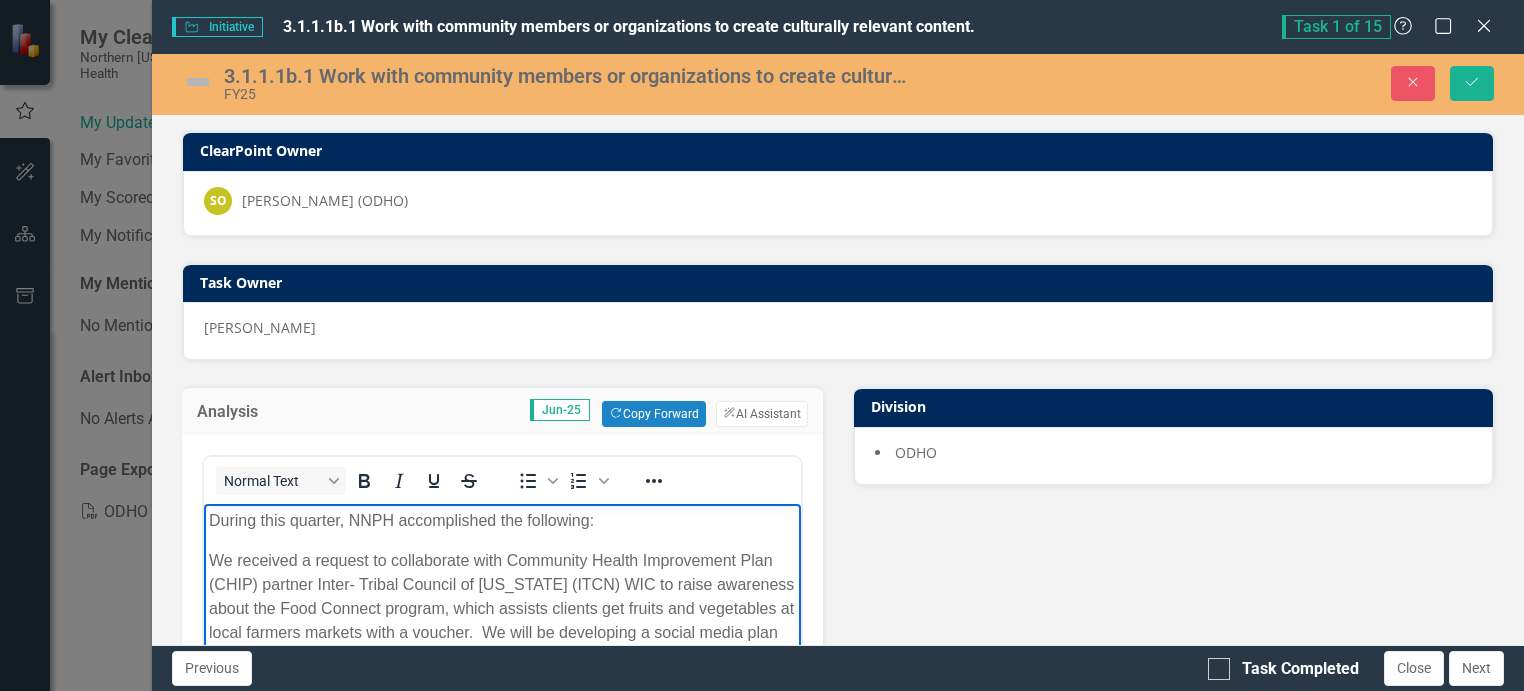 scroll, scrollTop: 0, scrollLeft: 0, axis: both 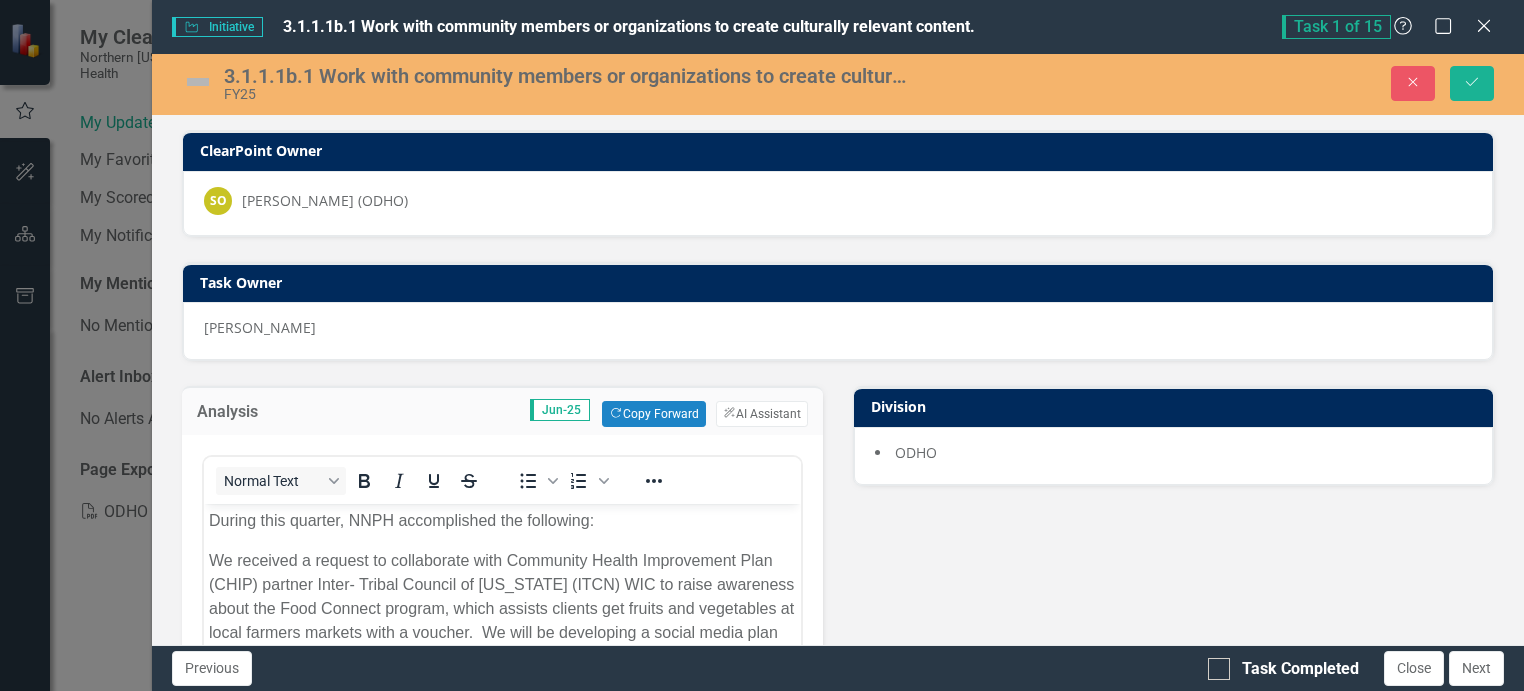 click at bounding box center [198, 82] 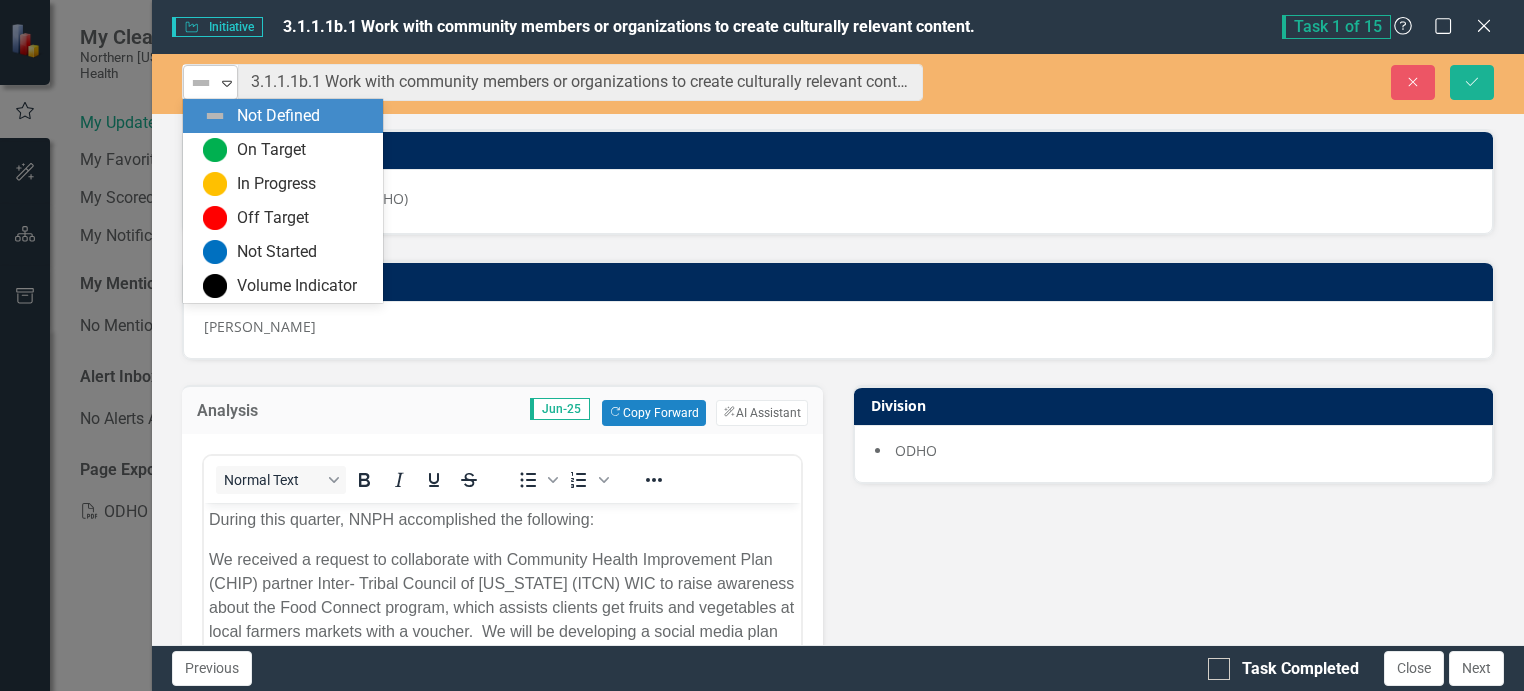 click on "Not Defined" at bounding box center [202, 83] 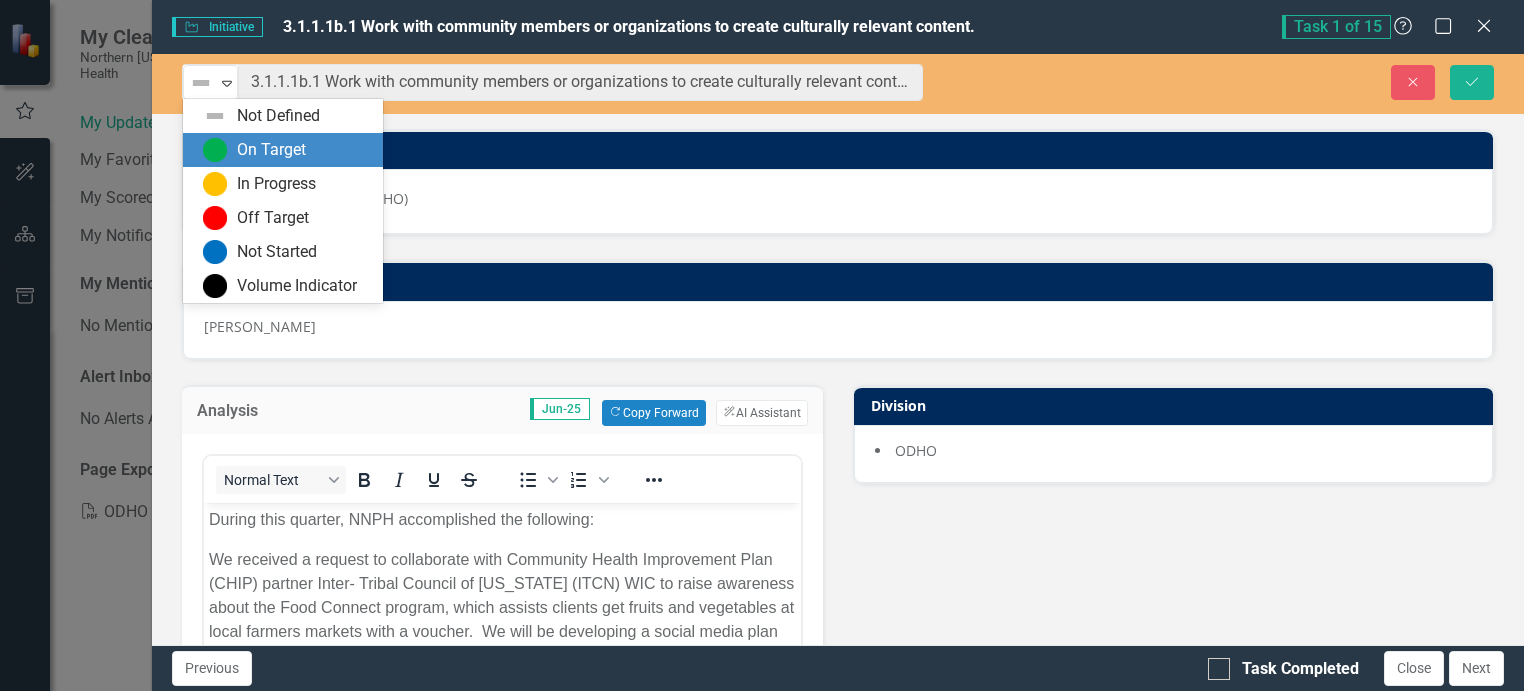 click on "On Target" at bounding box center (271, 150) 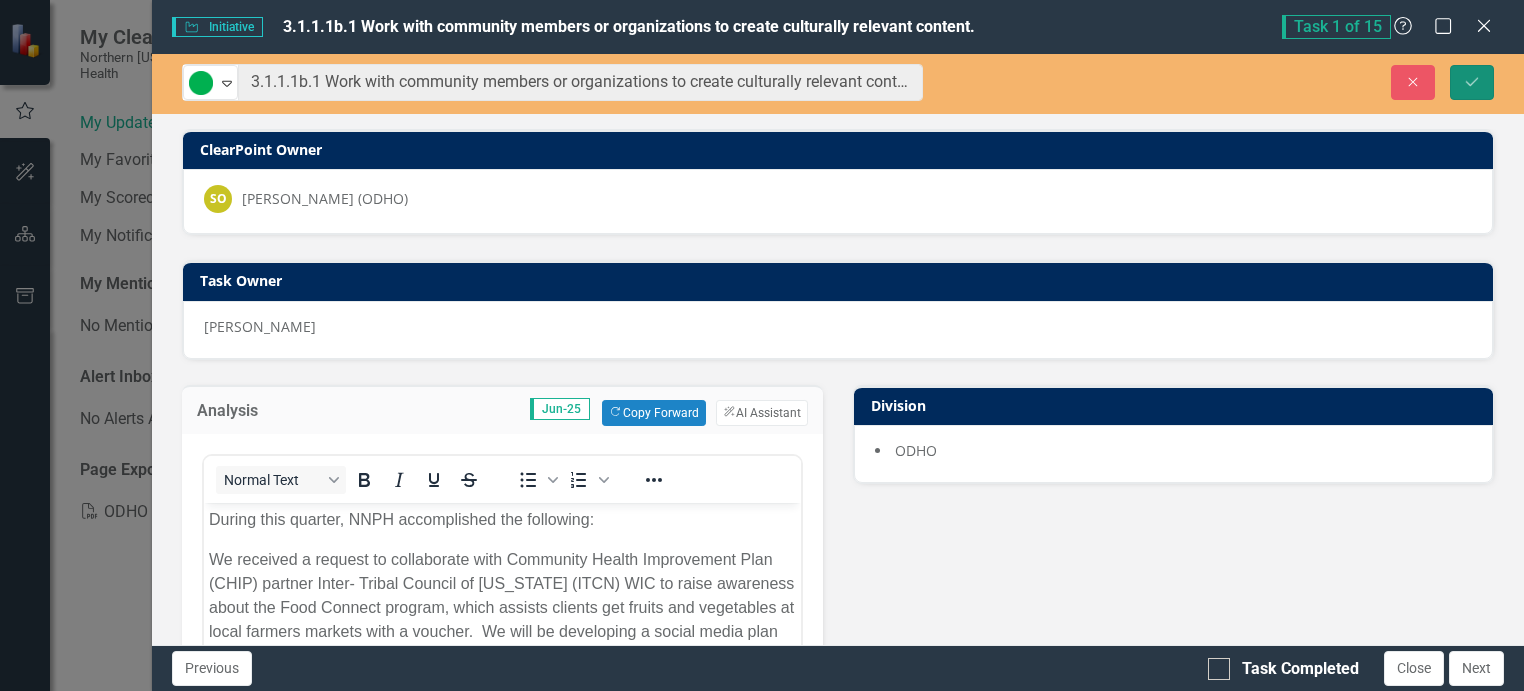click on "Save" 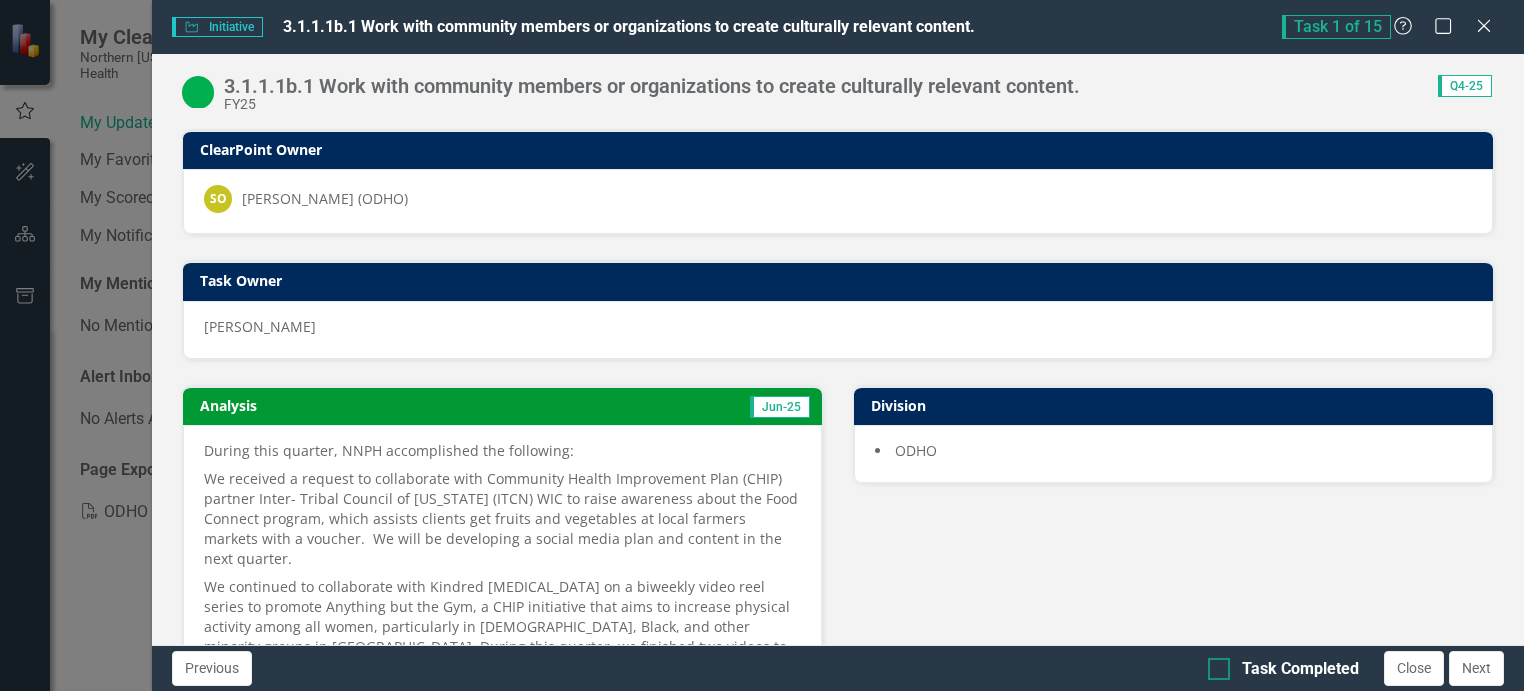click on "Task Completed" at bounding box center [1300, 669] 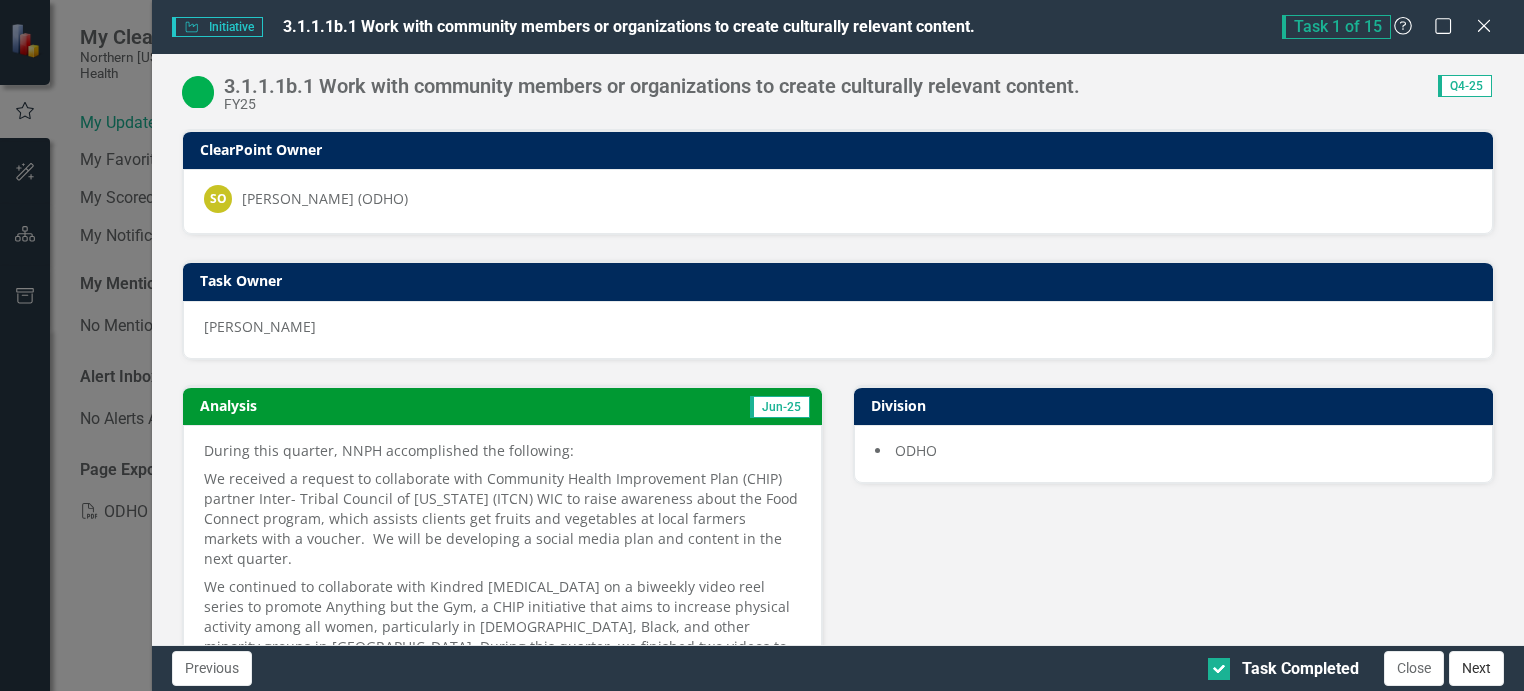 click on "Next" at bounding box center (1476, 668) 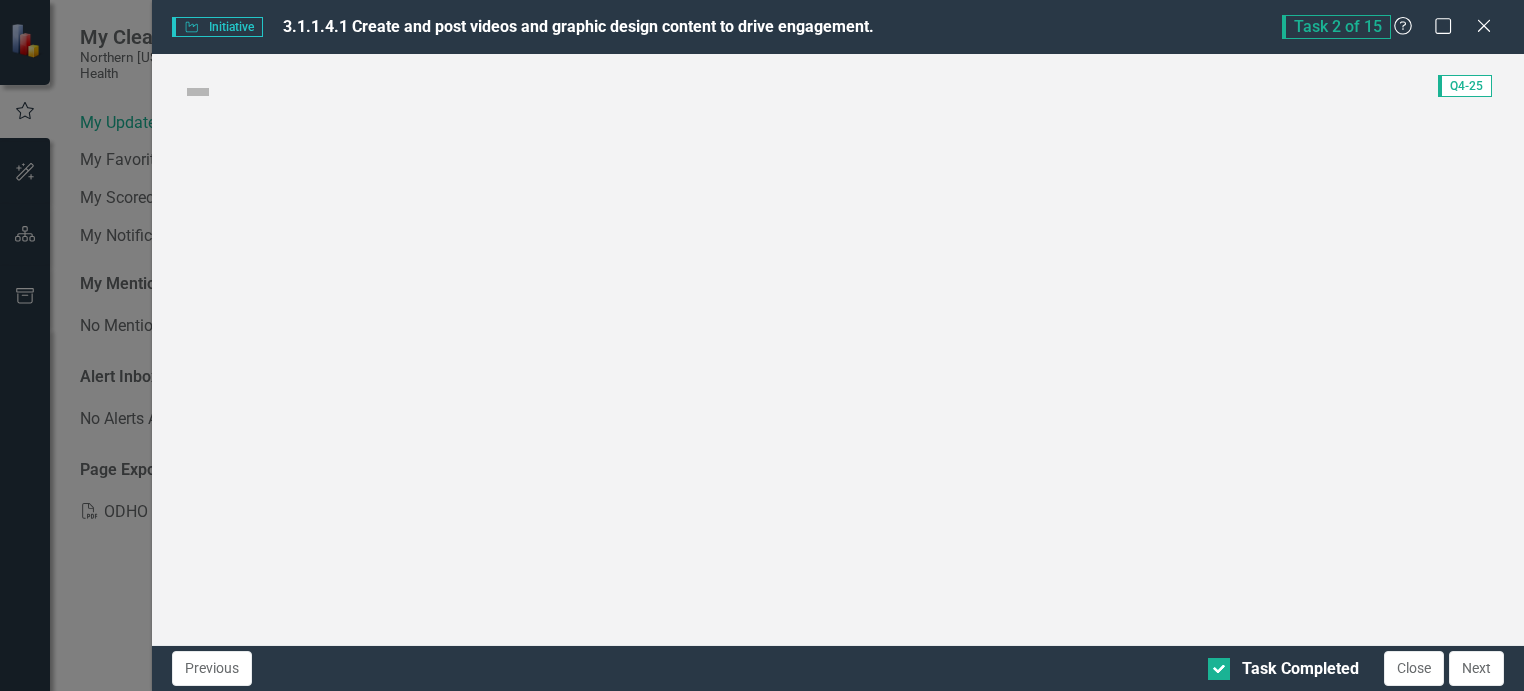 checkbox on "true" 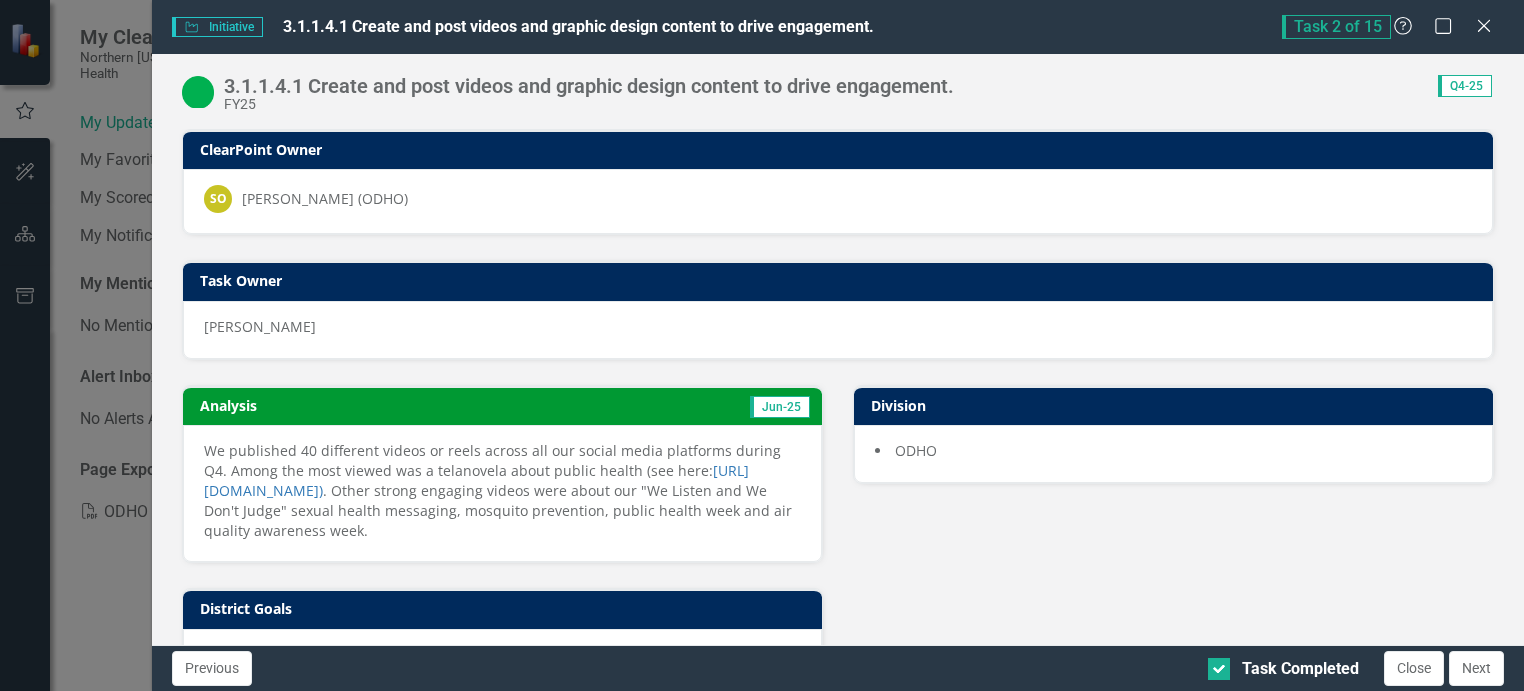 click on "Next" at bounding box center [1476, 668] 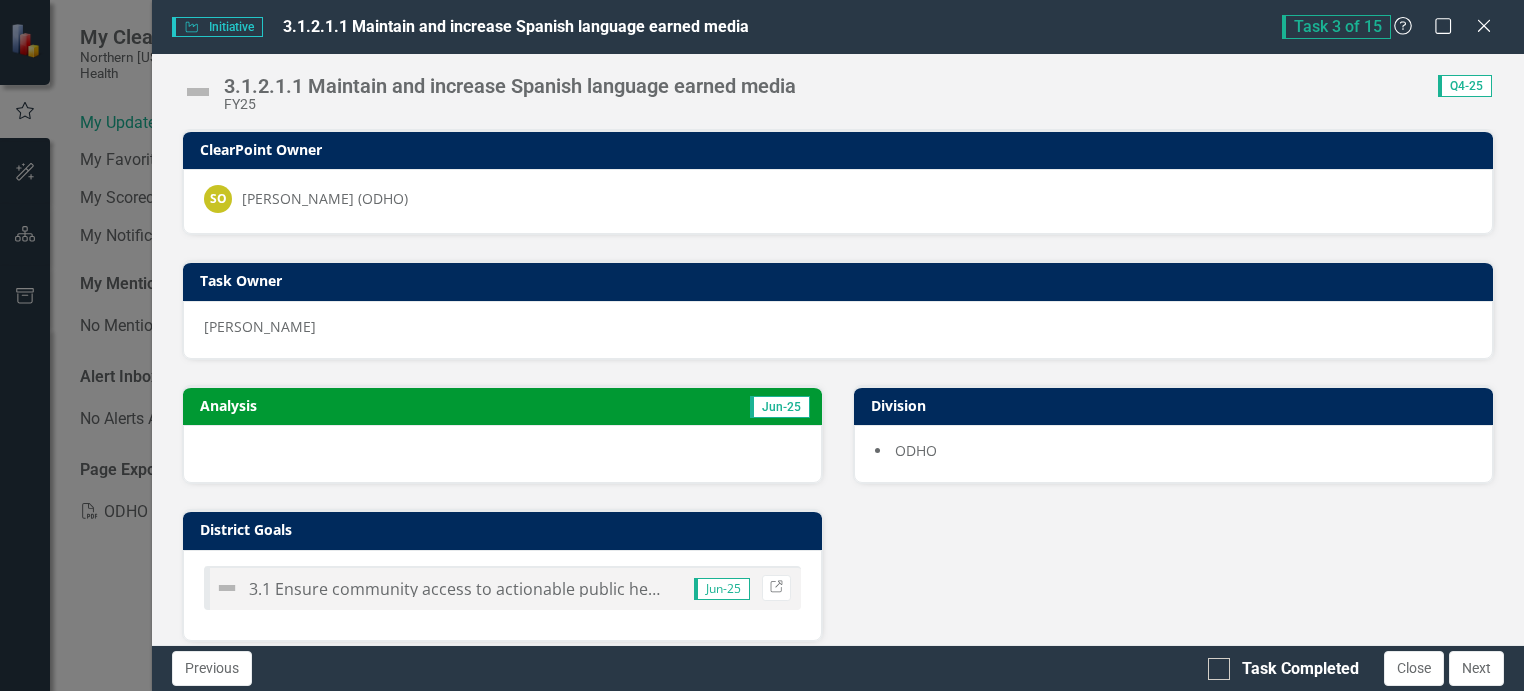 click at bounding box center (198, 92) 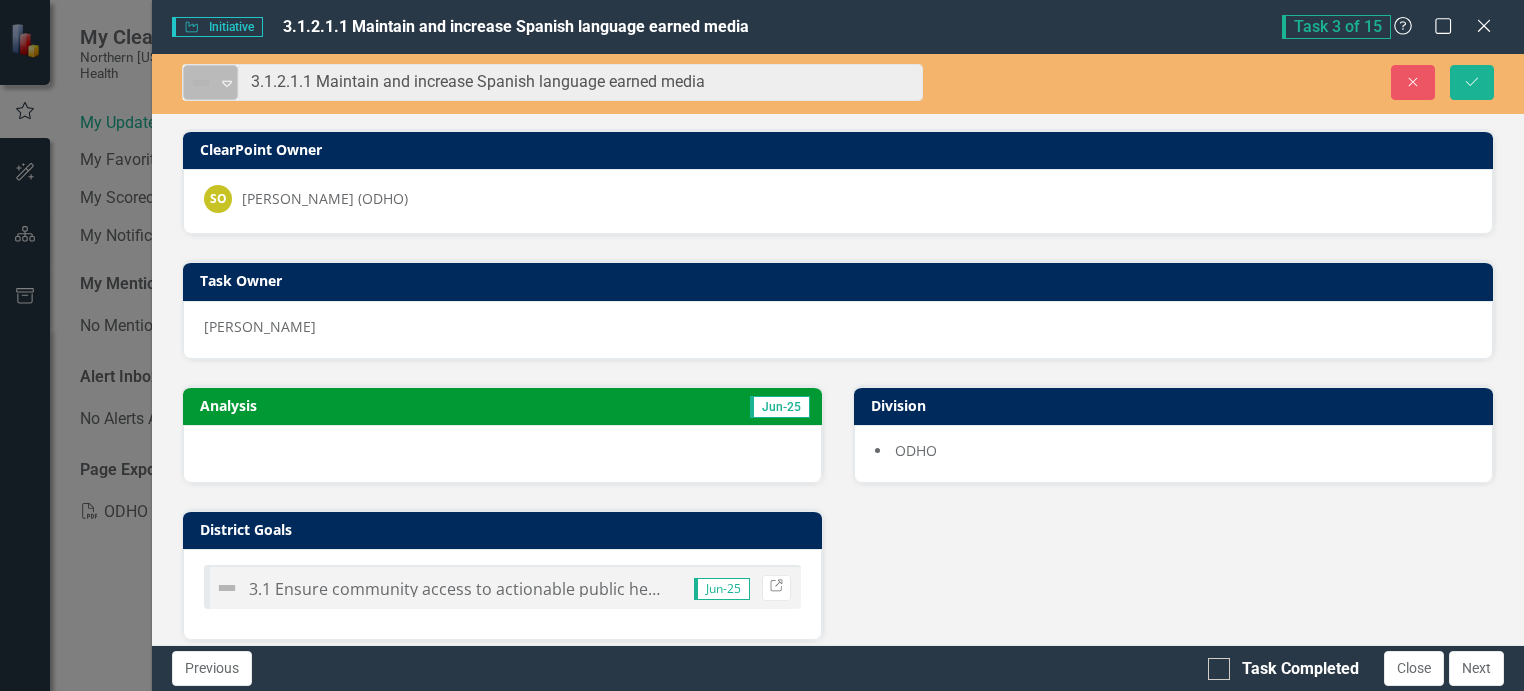 click at bounding box center (201, 83) 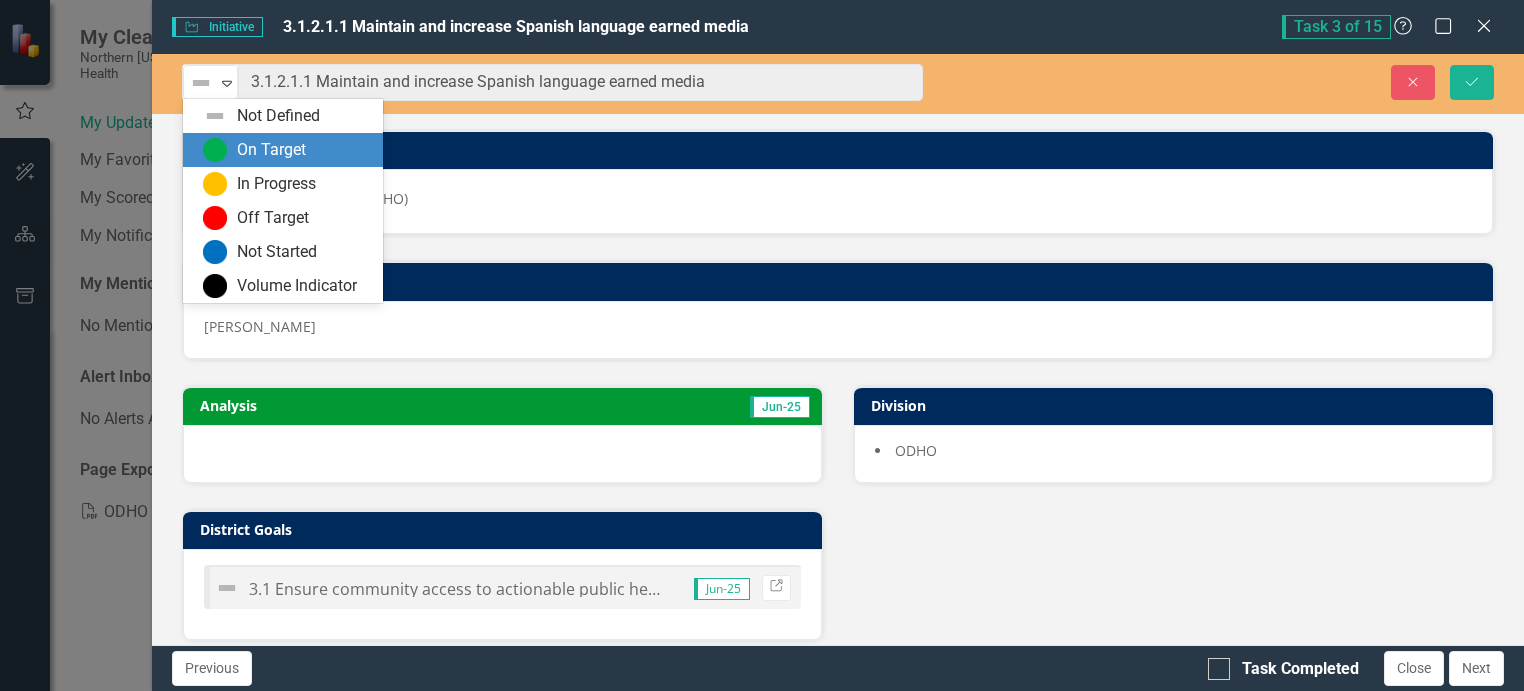 click at bounding box center (215, 150) 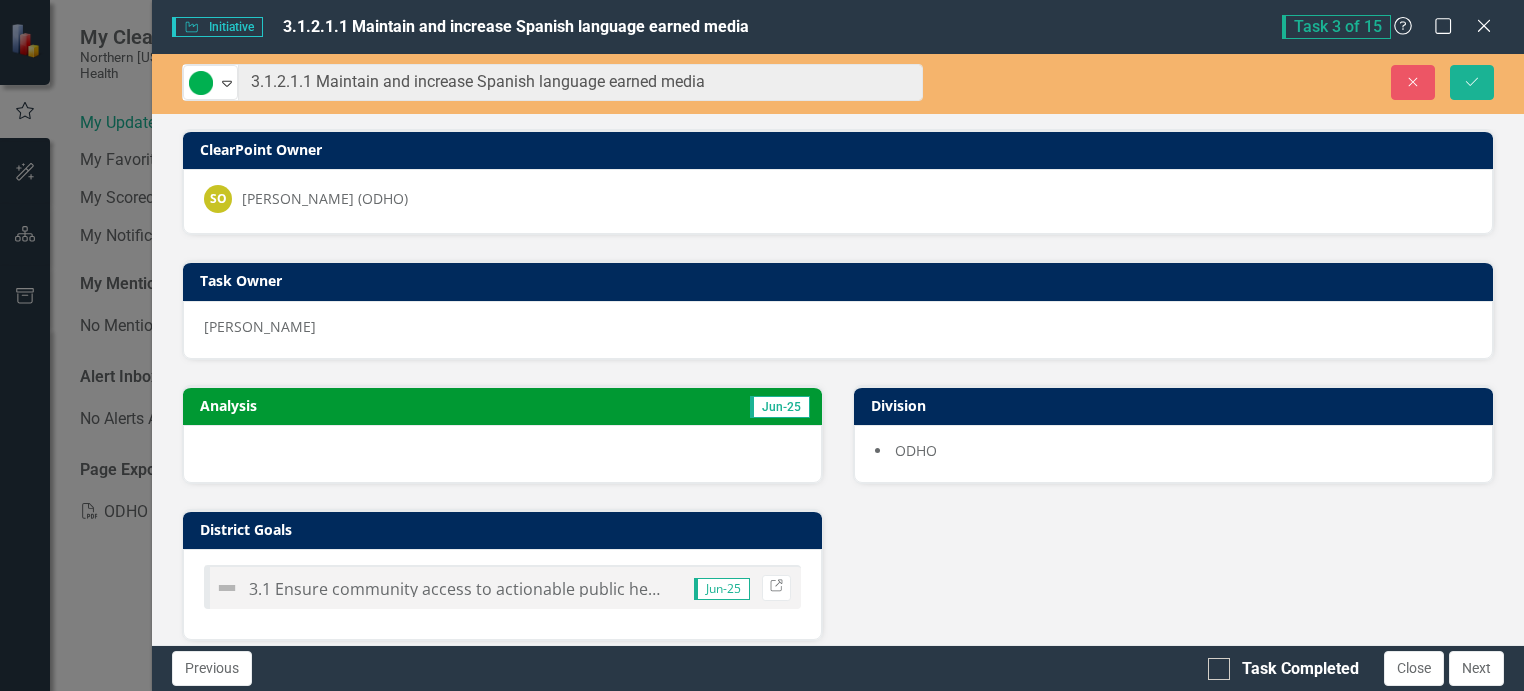 click at bounding box center (502, 454) 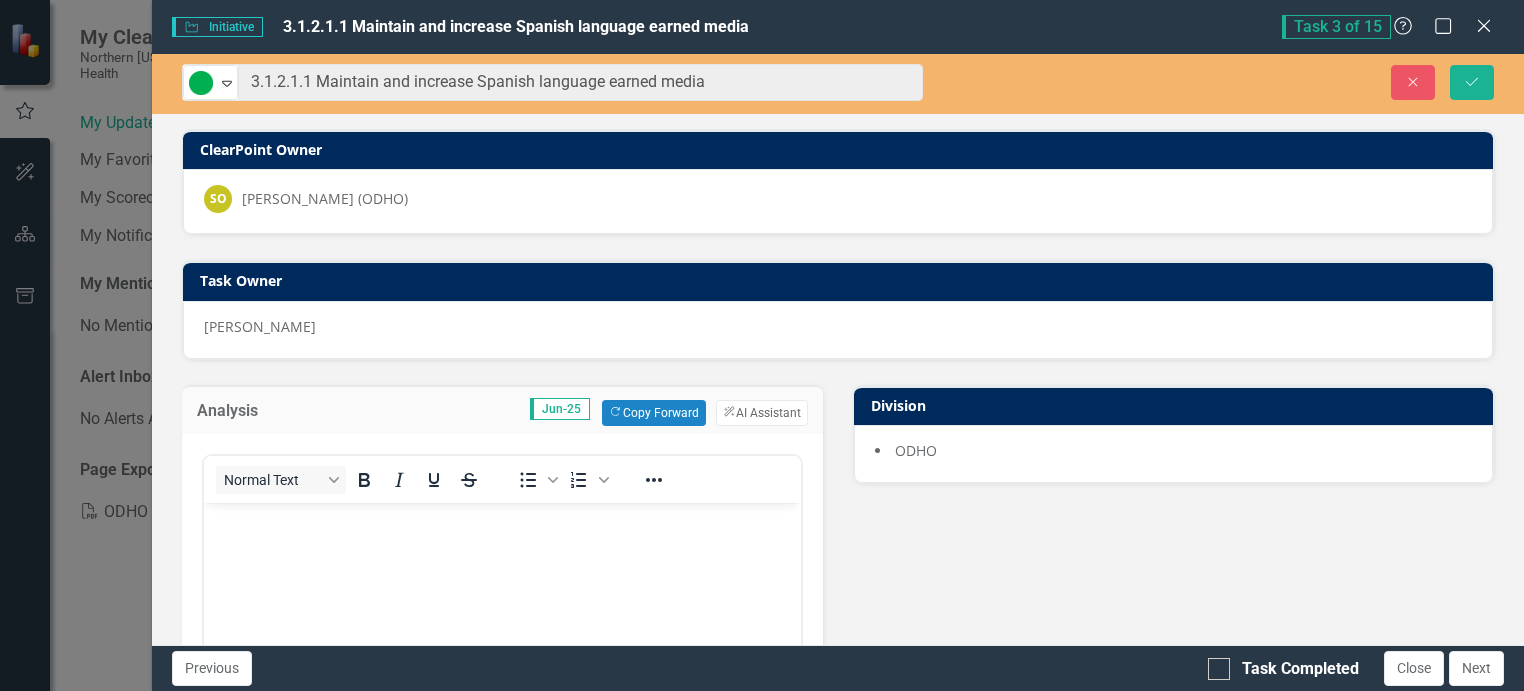 scroll, scrollTop: 0, scrollLeft: 0, axis: both 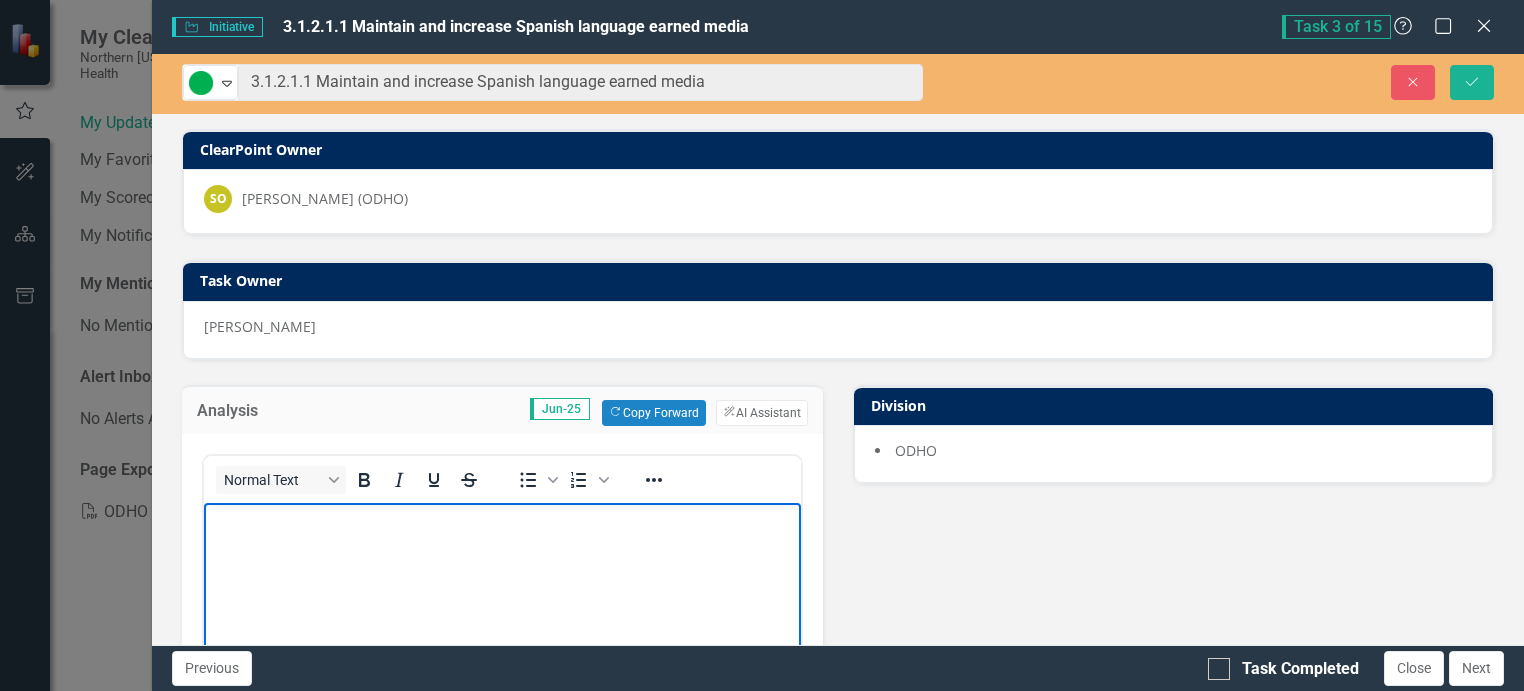click at bounding box center [502, 652] 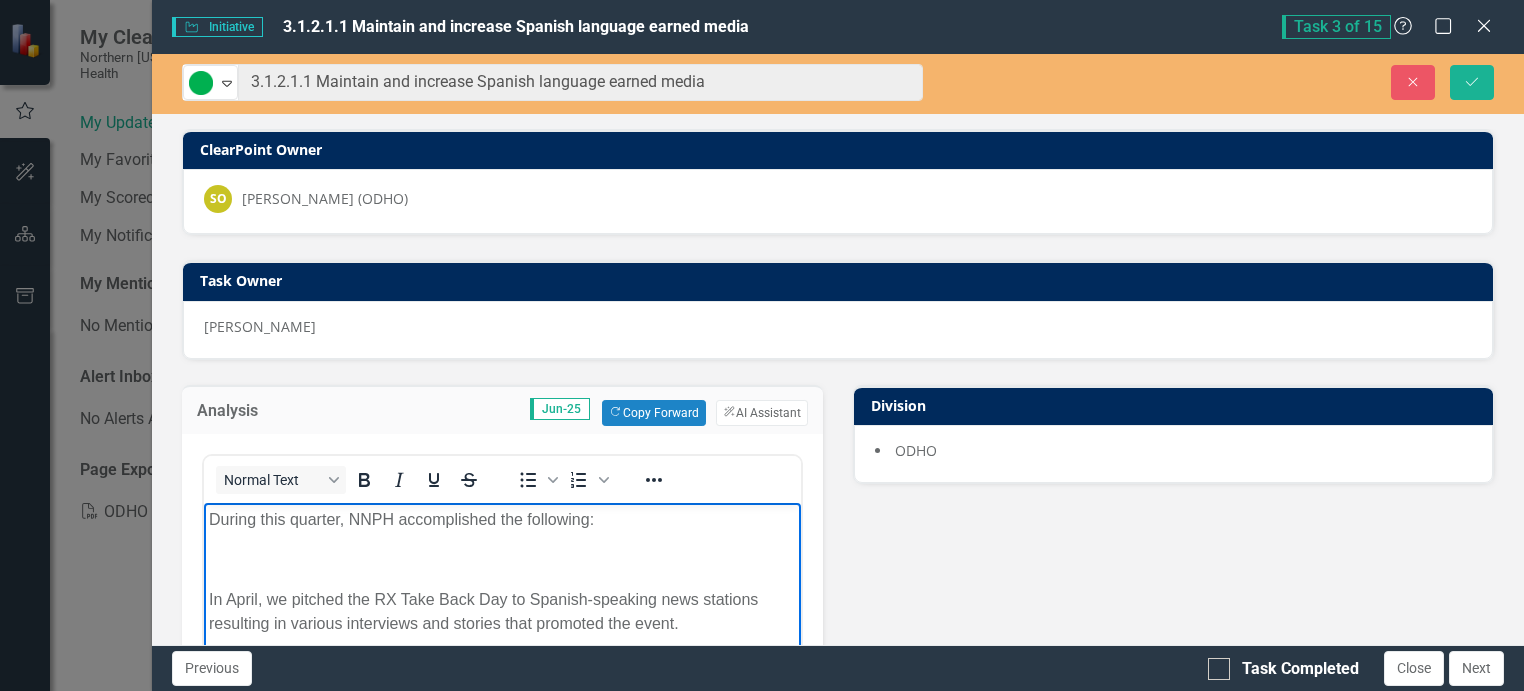 scroll, scrollTop: 182, scrollLeft: 0, axis: vertical 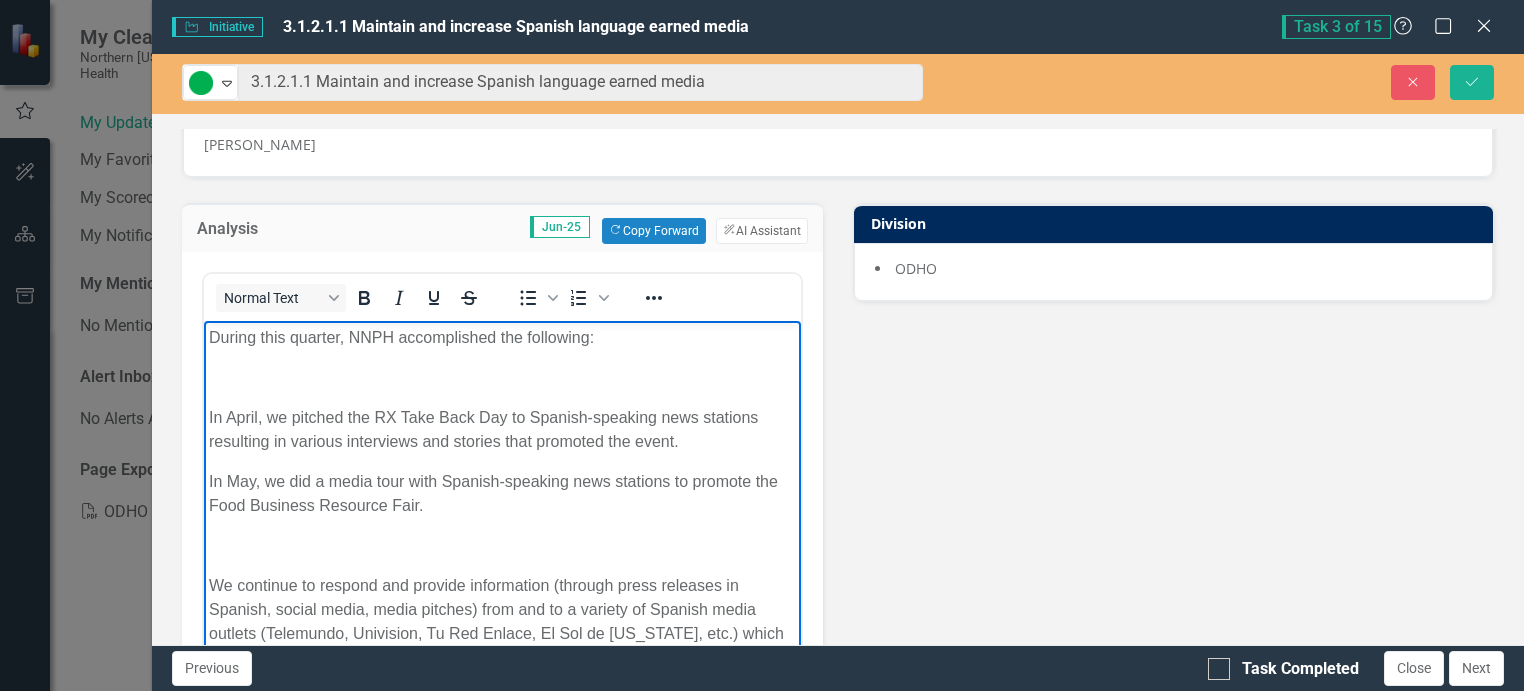 click at bounding box center (502, 545) 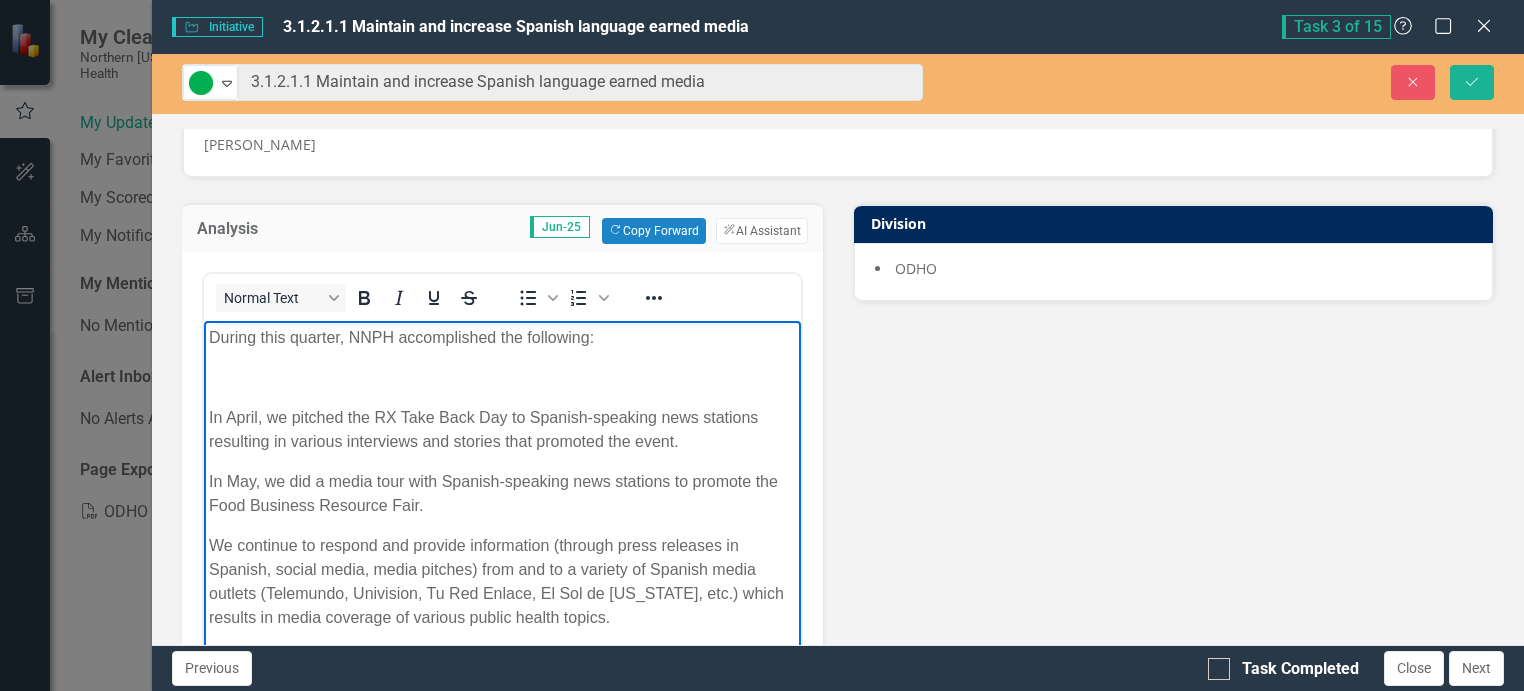 click at bounding box center [502, 377] 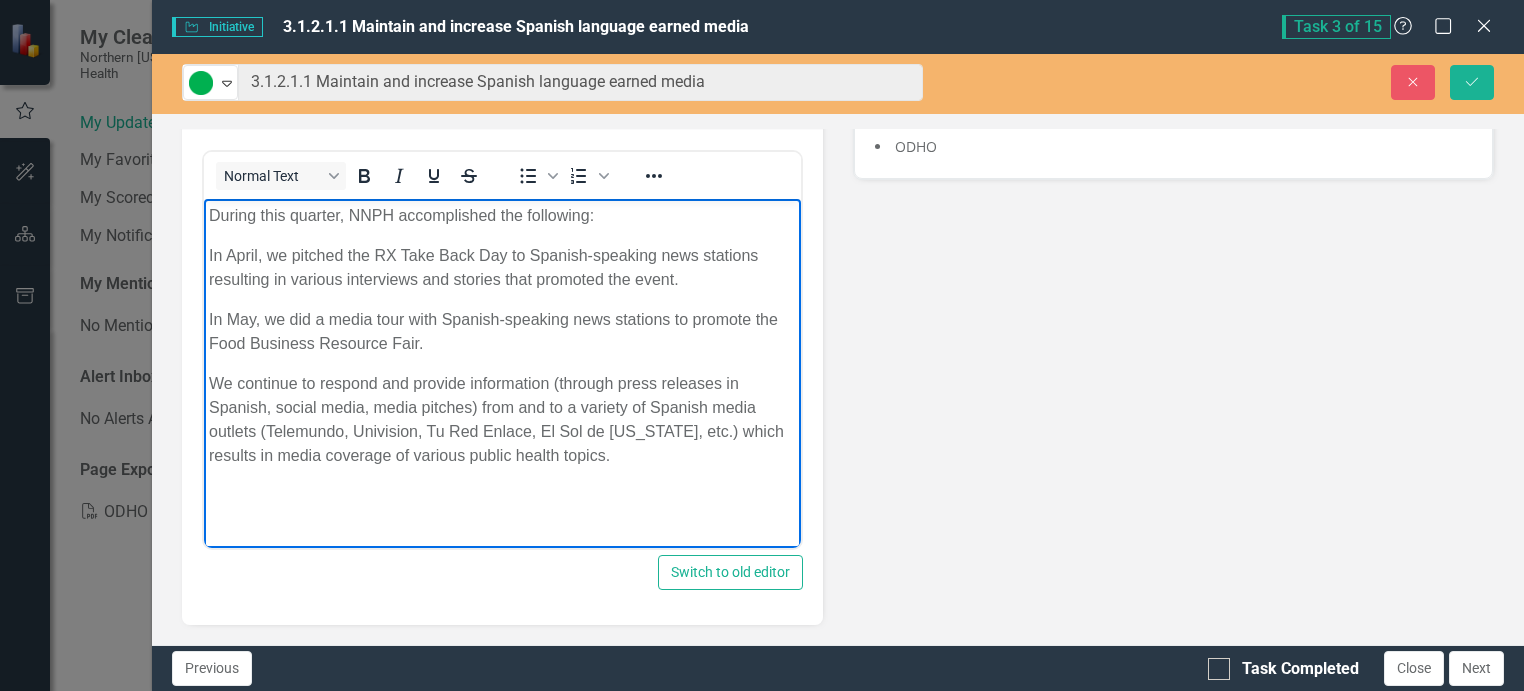 scroll, scrollTop: 317, scrollLeft: 0, axis: vertical 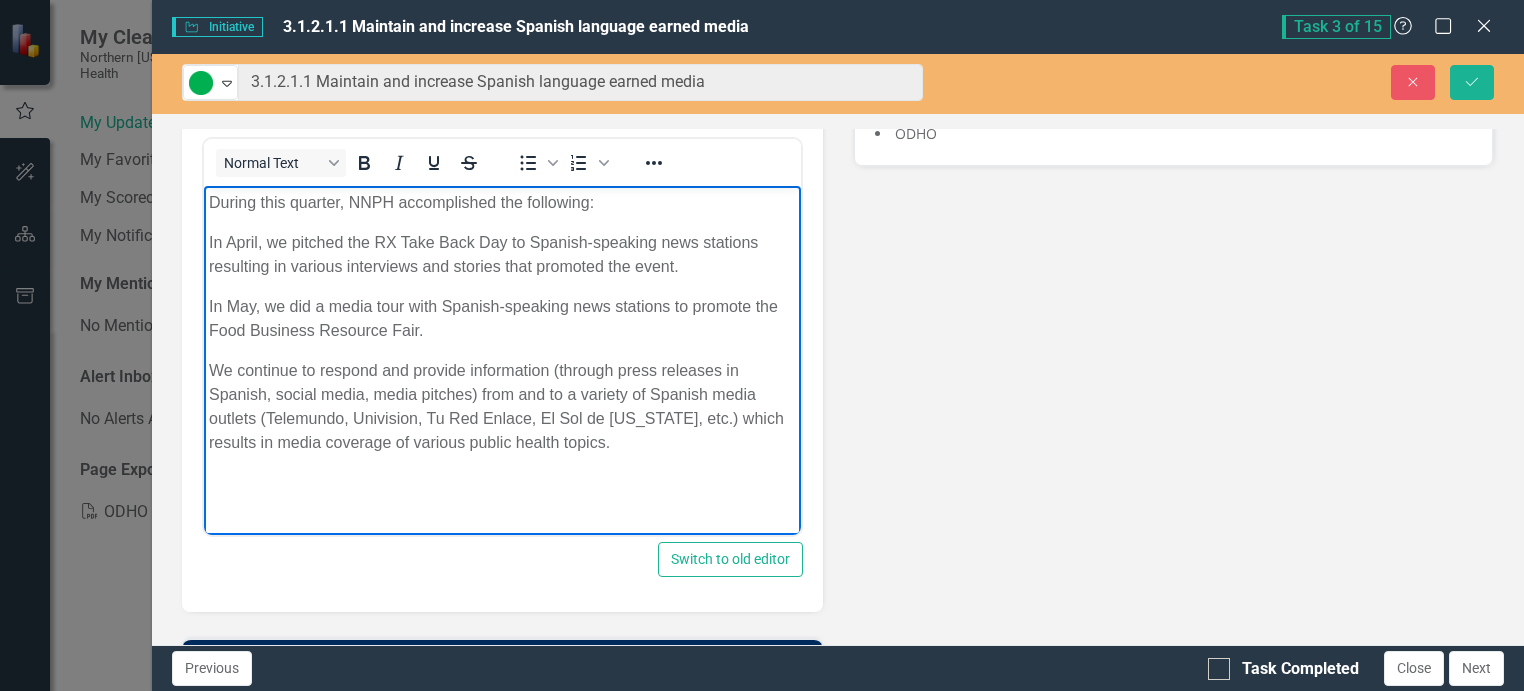 click on "During this quarter, NNPH accomplished the following: In April, we pitched the RX Take Back Day to Spanish-speaking news stations resulting in various interviews and stories that promoted the event. In May, we did a media tour with Spanish-speaking news stations to promote the Food Business Resource Fair. We continue to respond and provide information (through press releases in Spanish, social media, media pitches) from and to a variety of Spanish media outlets (Telemundo, Univision, Tu Red Enlace, El Sol de [US_STATE], etc.) which results in media coverage of various public health topics." at bounding box center [502, 335] 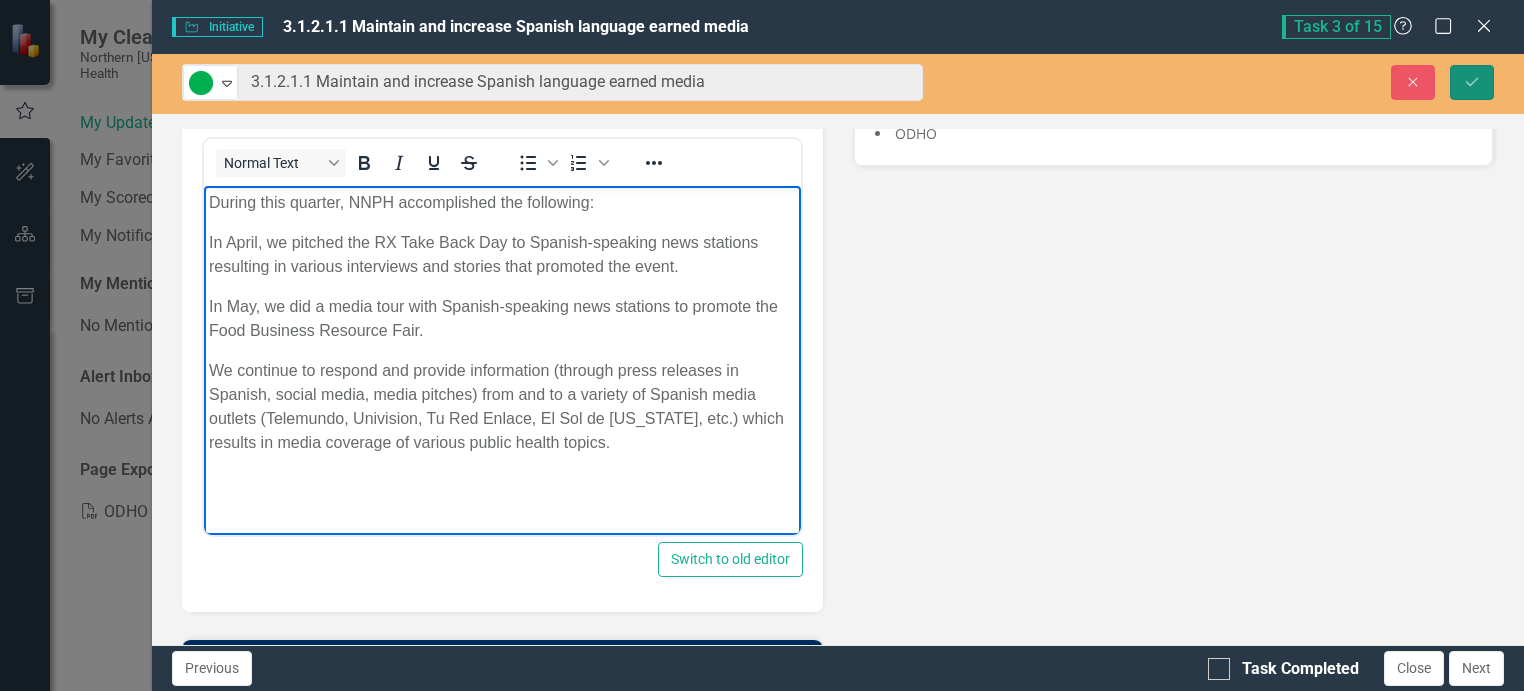 click on "Save" 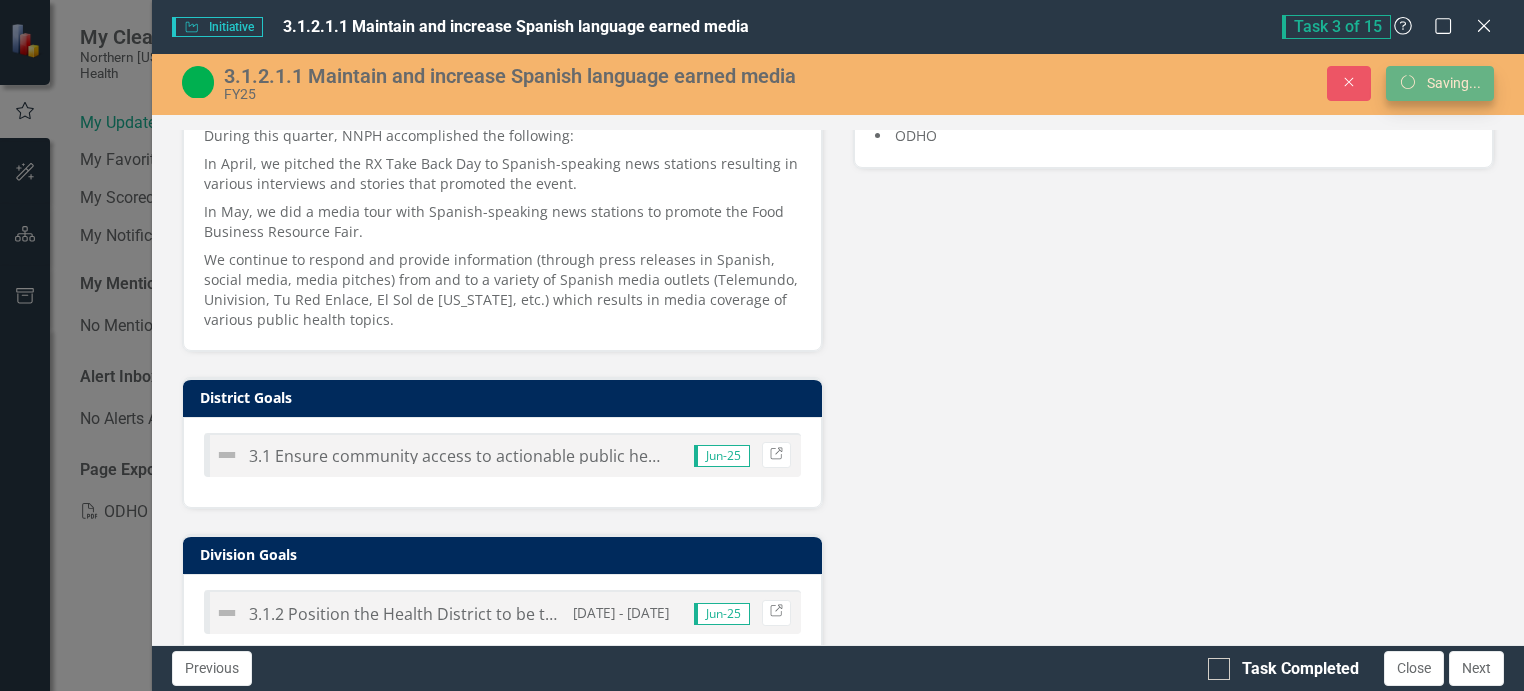 scroll, scrollTop: 308, scrollLeft: 0, axis: vertical 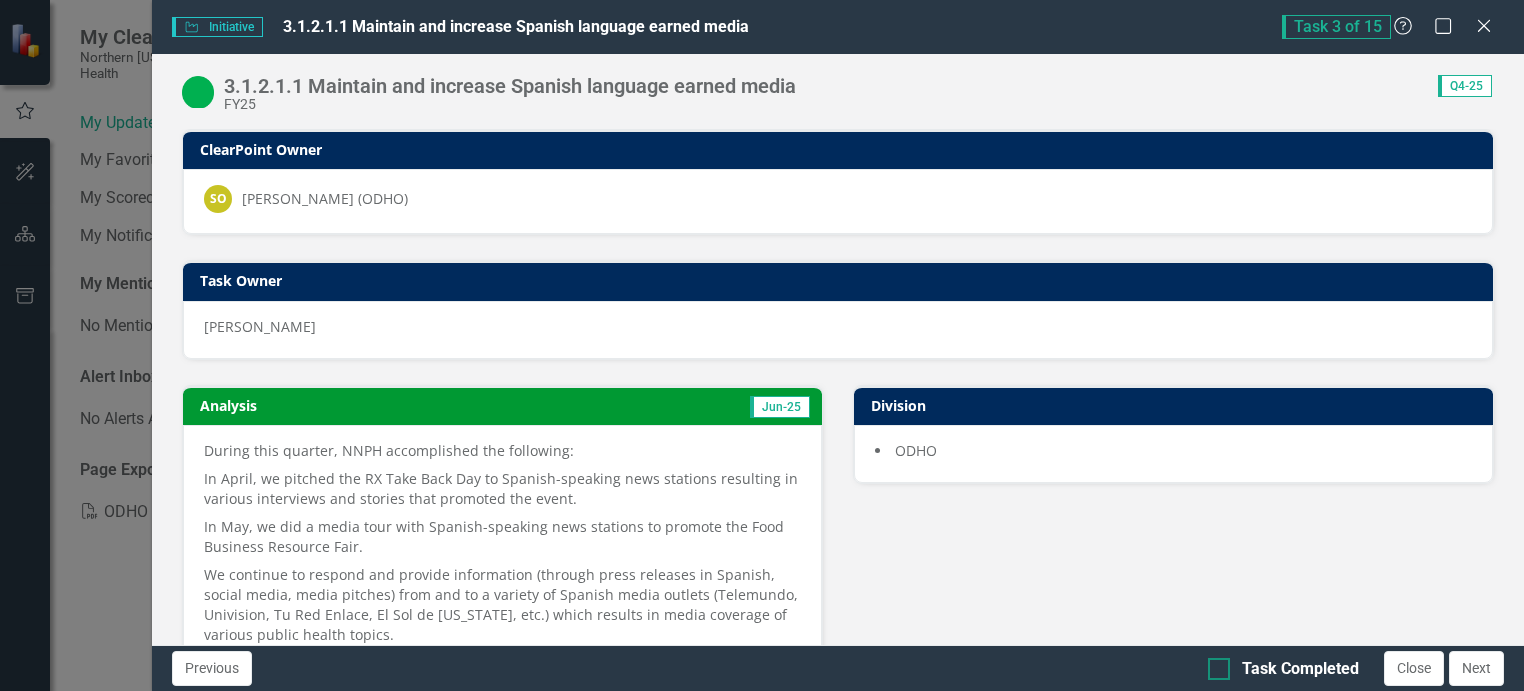 click at bounding box center [1219, 669] 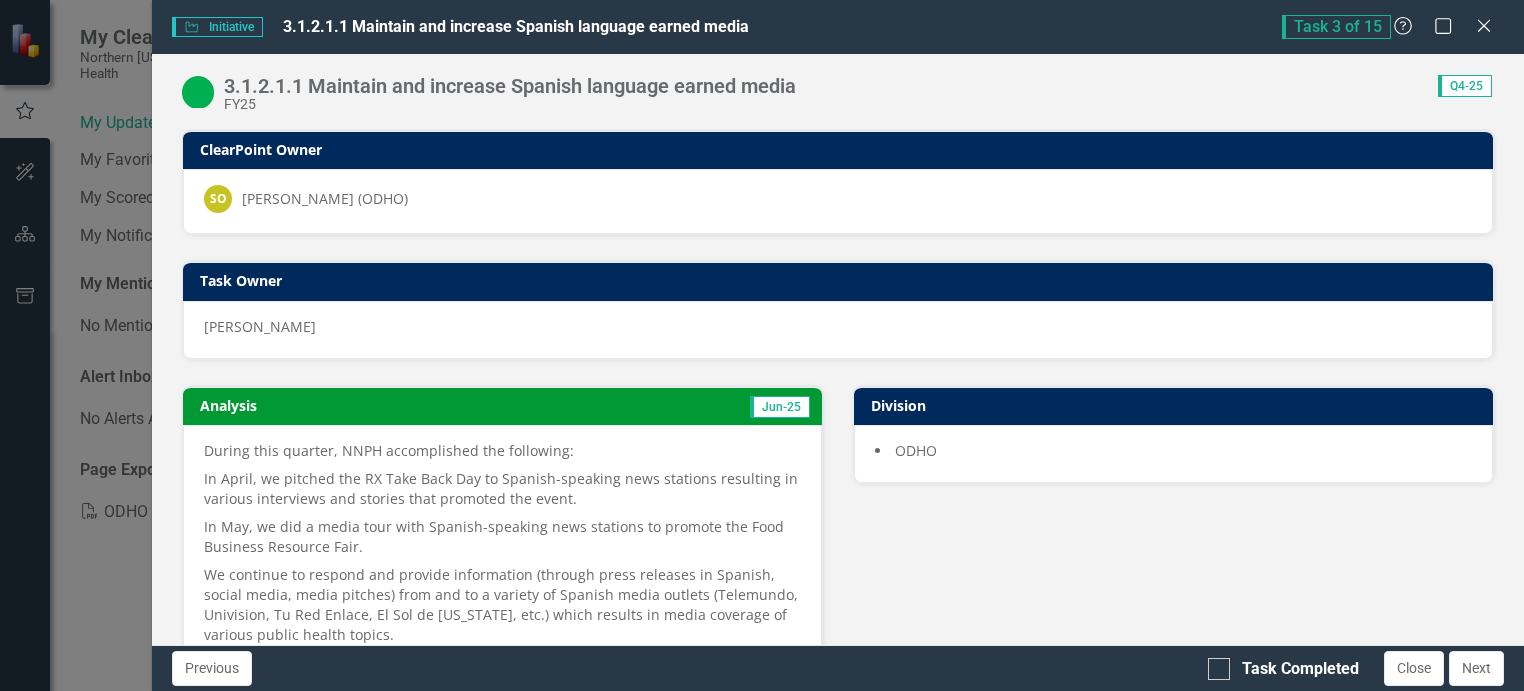 checkbox on "true" 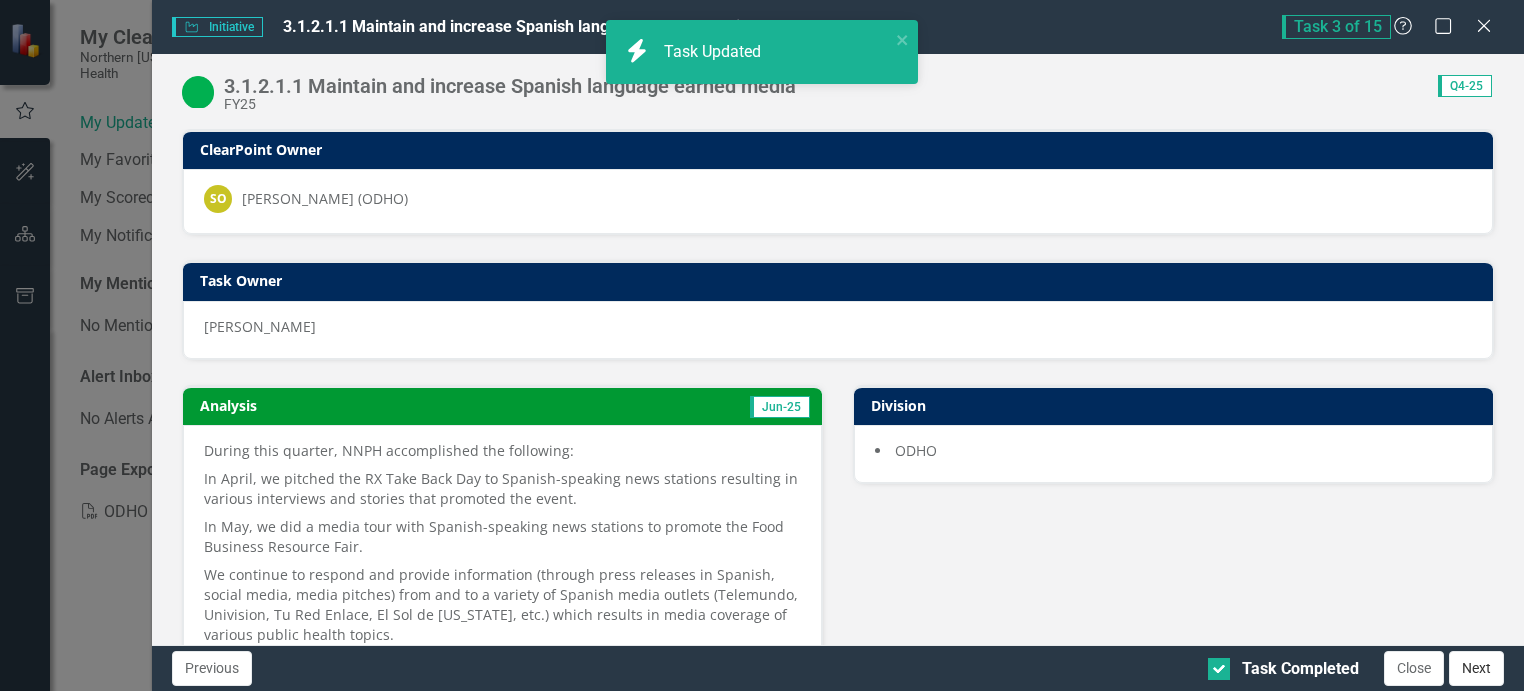 click on "Next" at bounding box center (1476, 668) 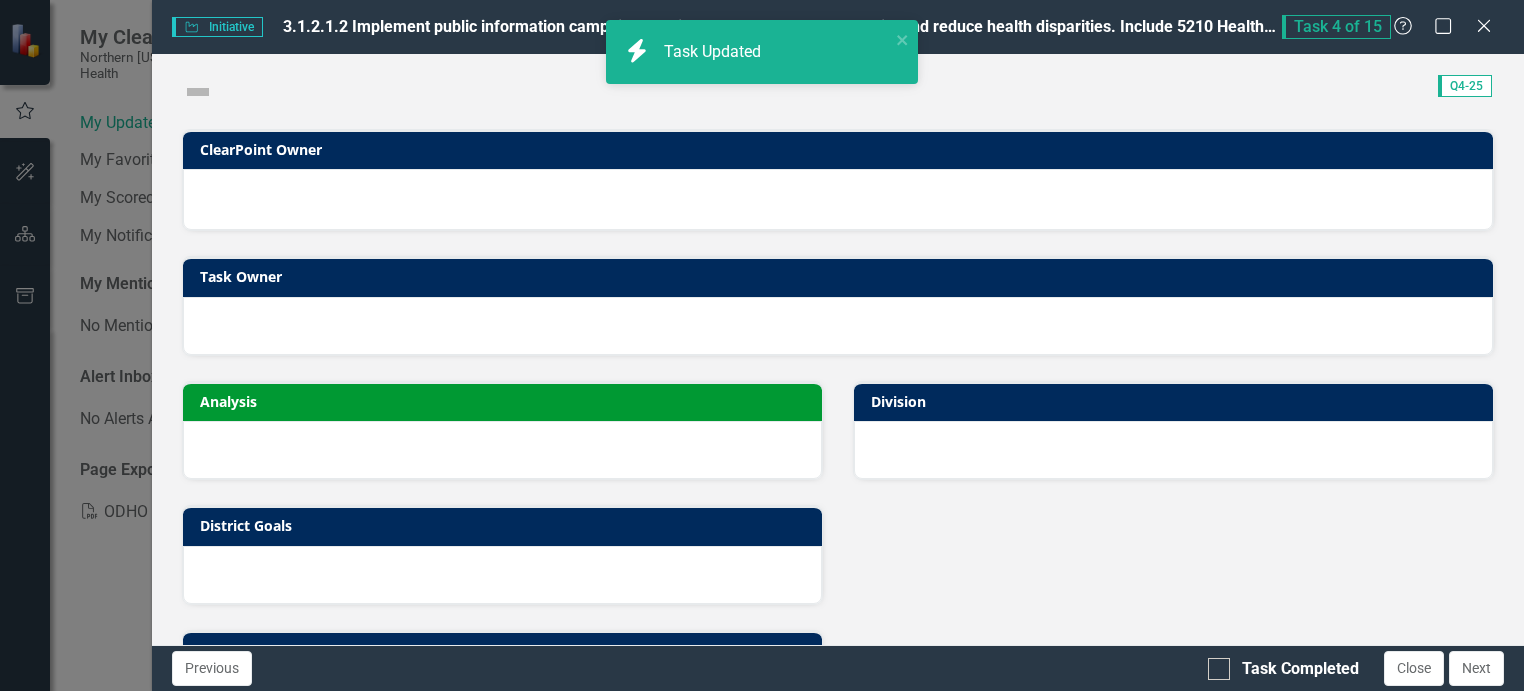 checkbox on "true" 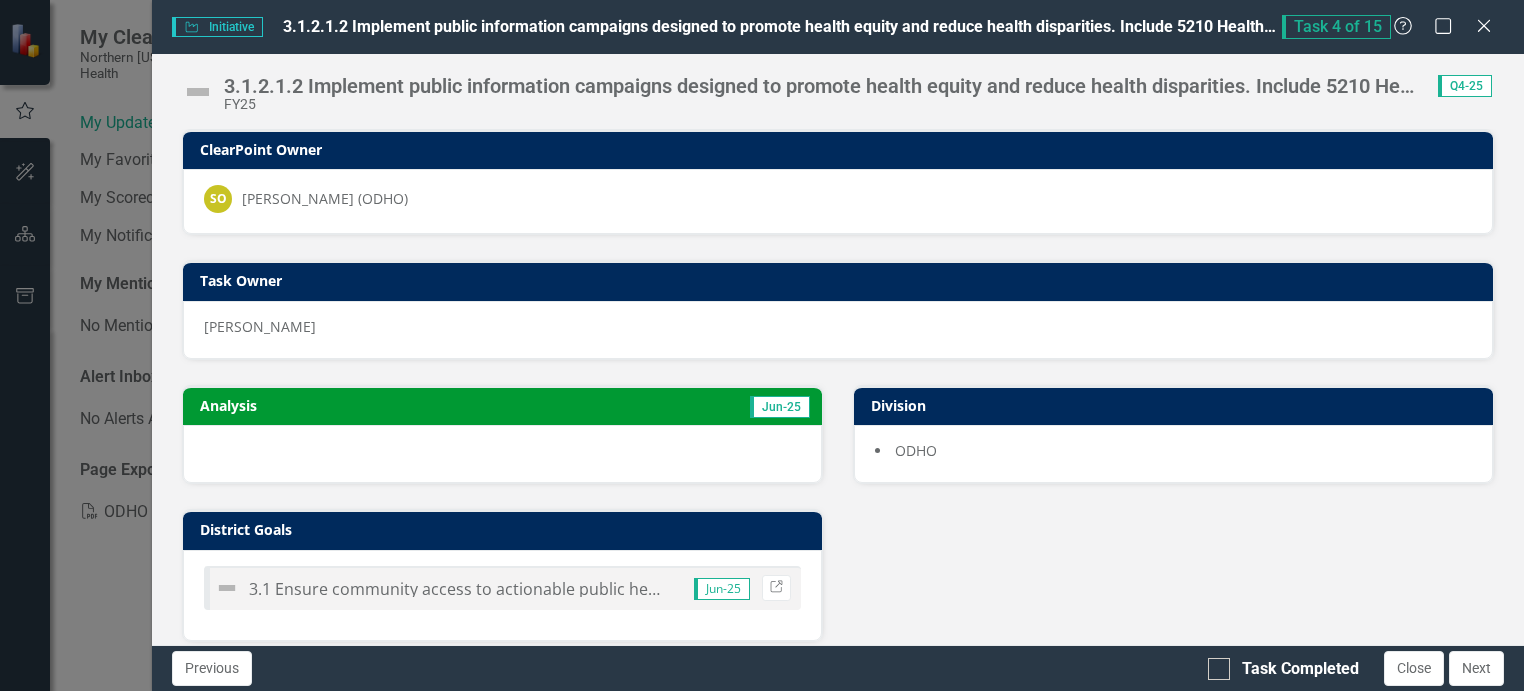 click at bounding box center [198, 92] 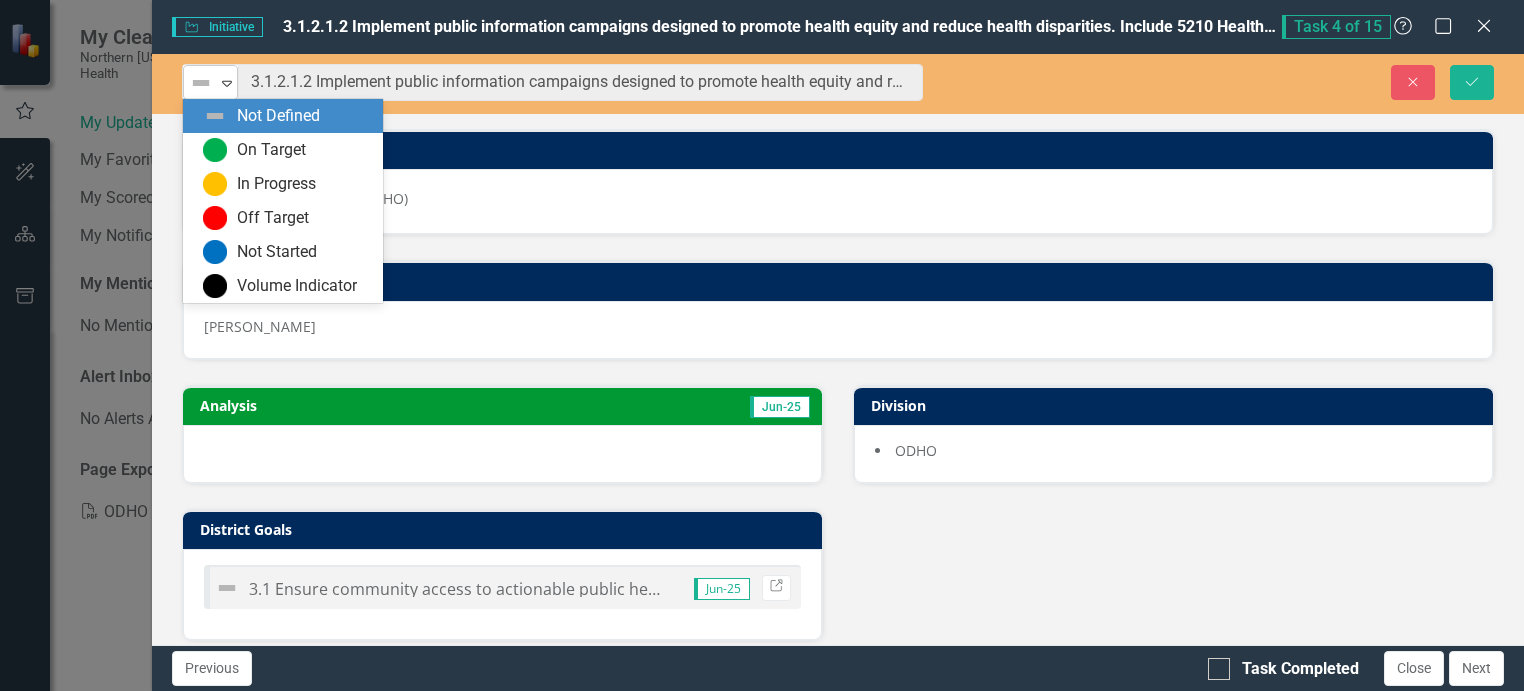 click on "Not Defined" at bounding box center [202, 83] 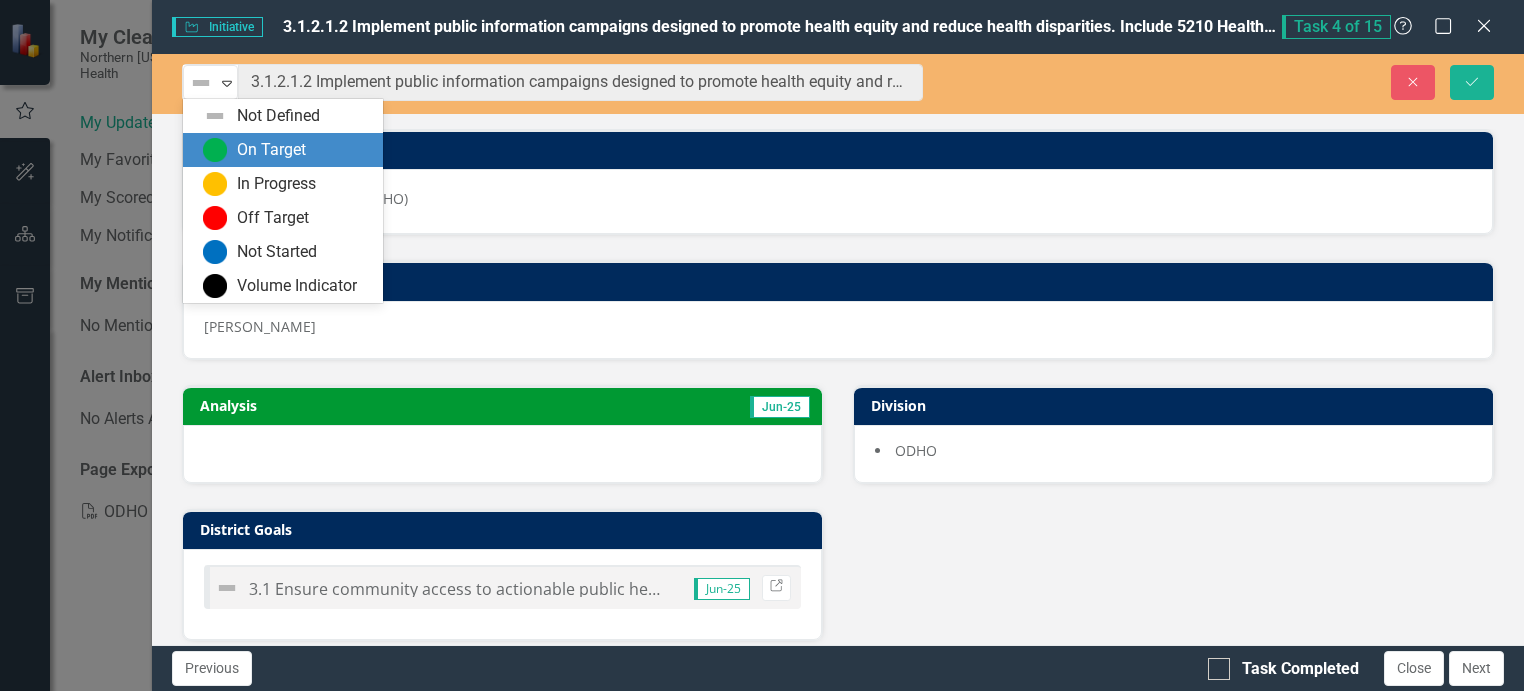 click at bounding box center [215, 150] 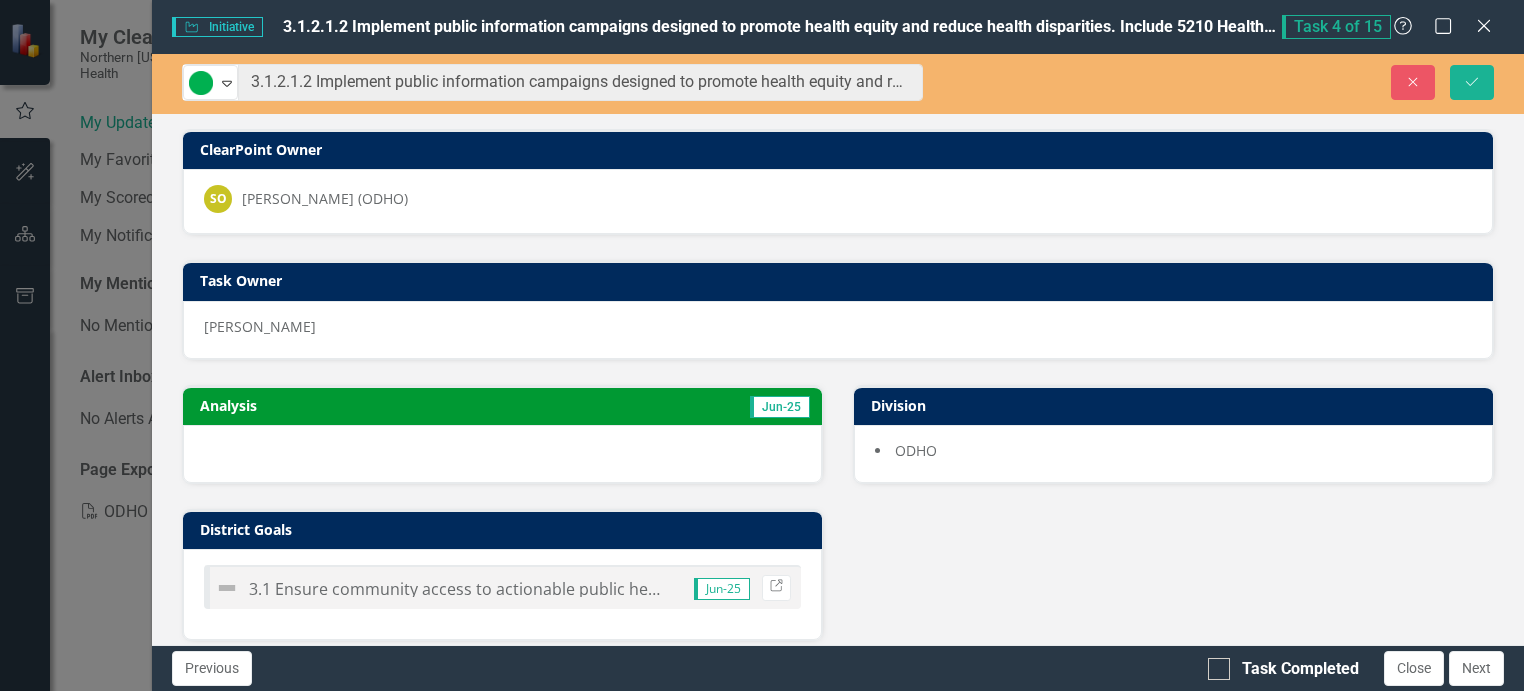 click at bounding box center [502, 454] 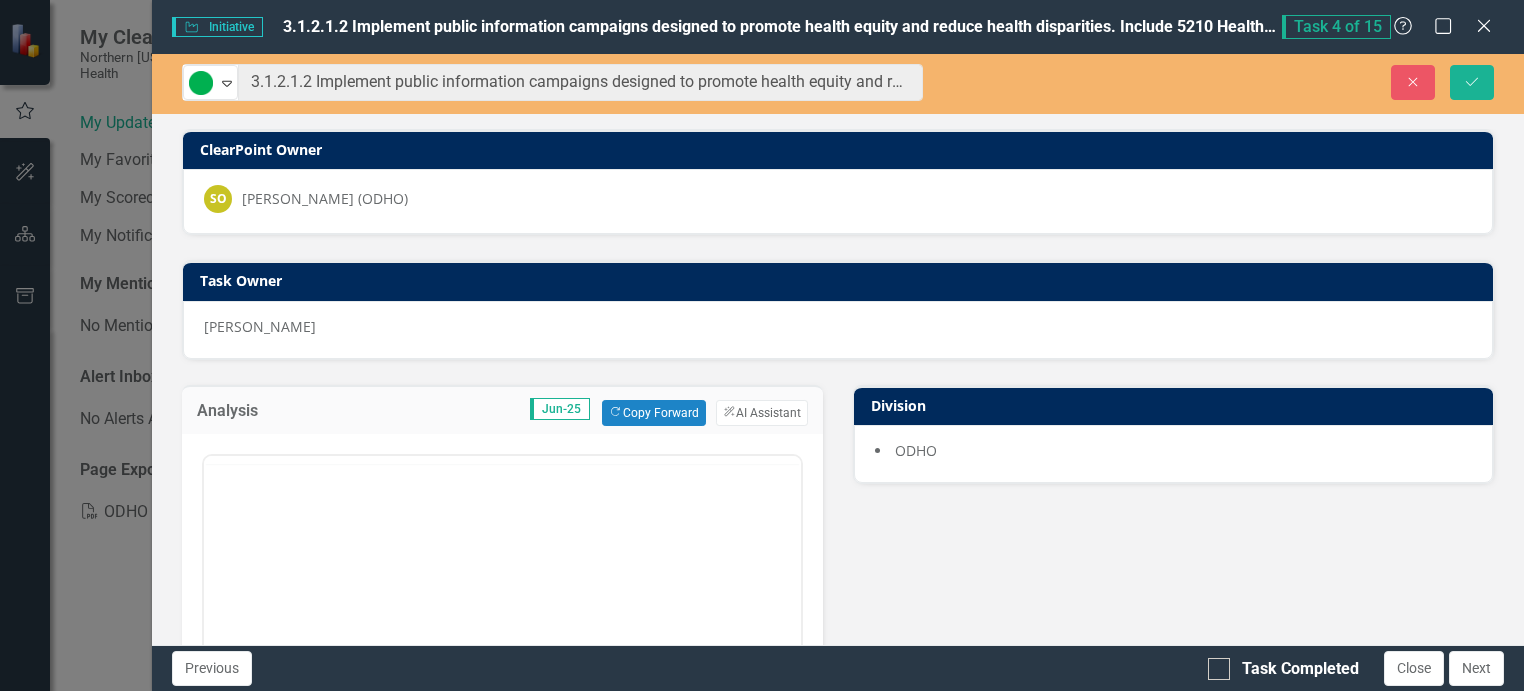 scroll, scrollTop: 0, scrollLeft: 0, axis: both 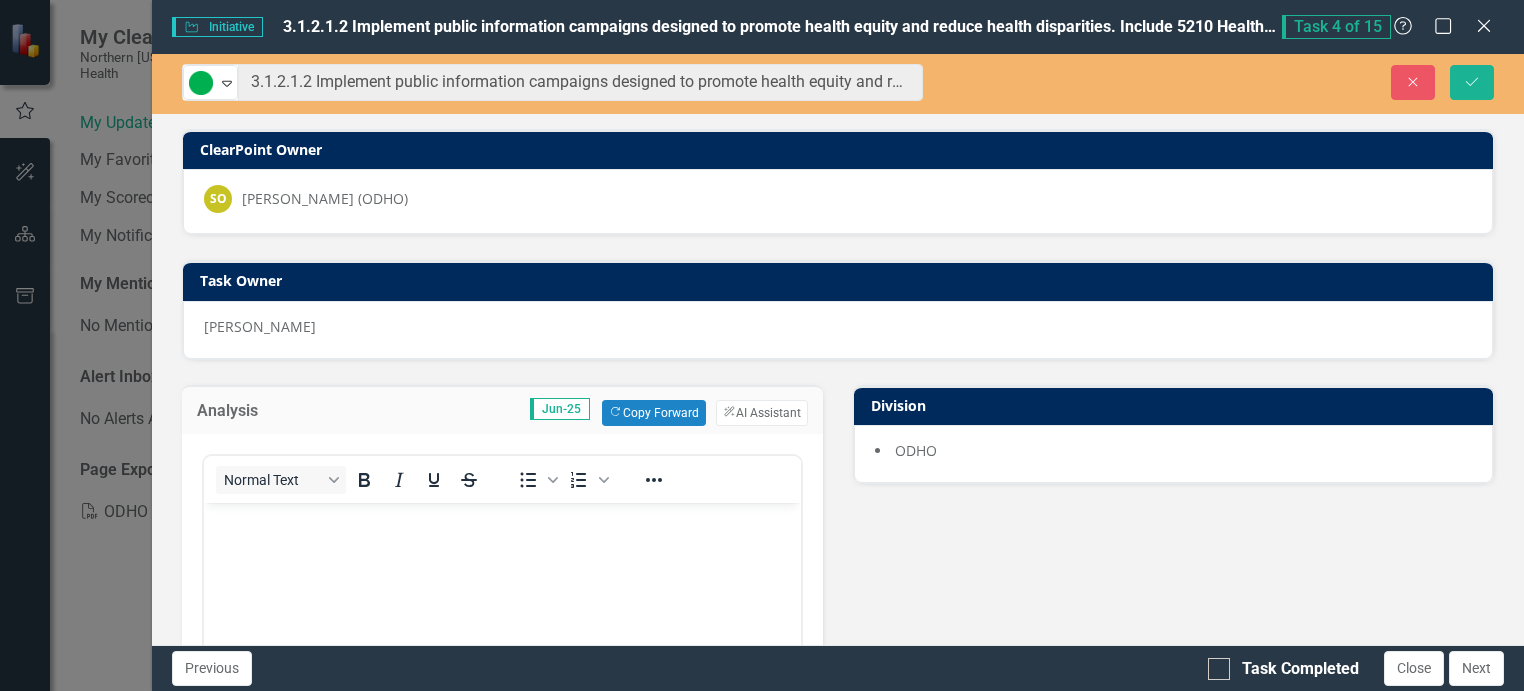 click at bounding box center (502, 652) 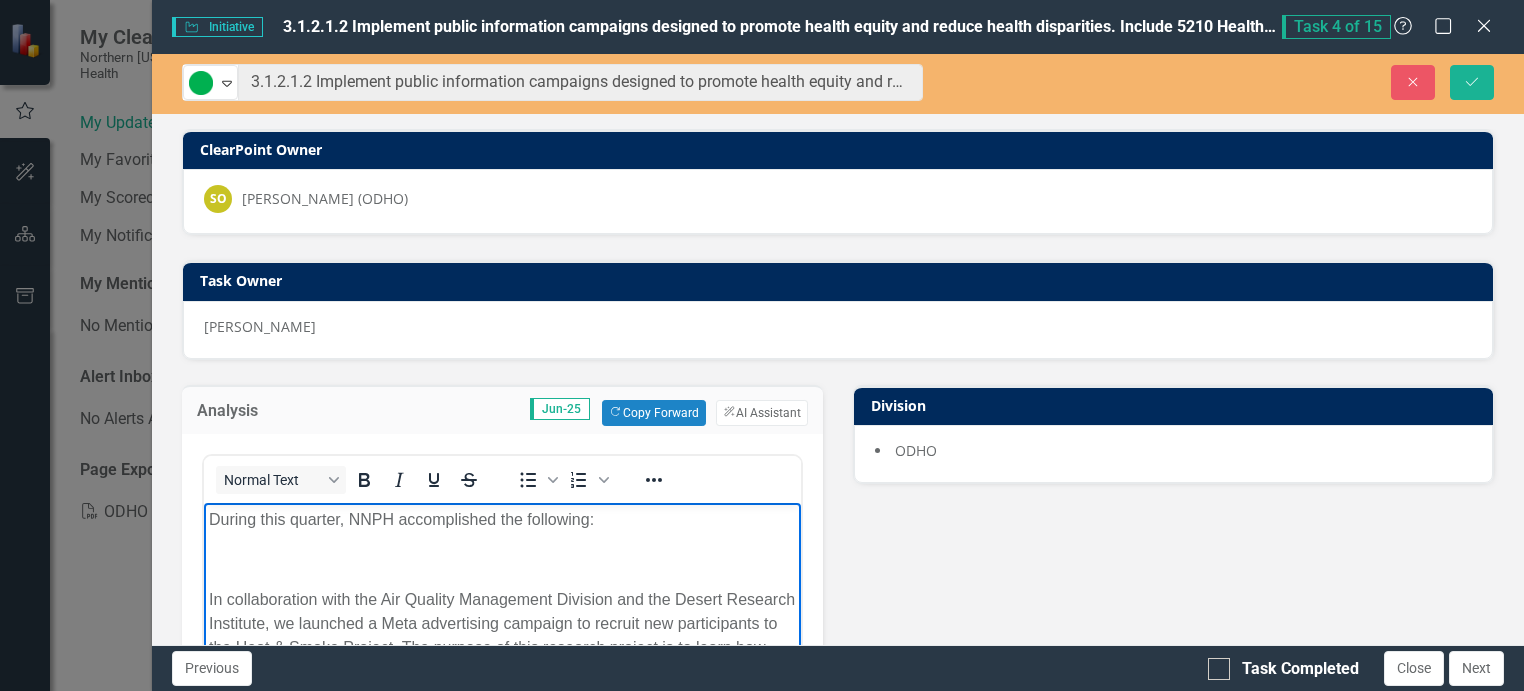 click at bounding box center (502, 559) 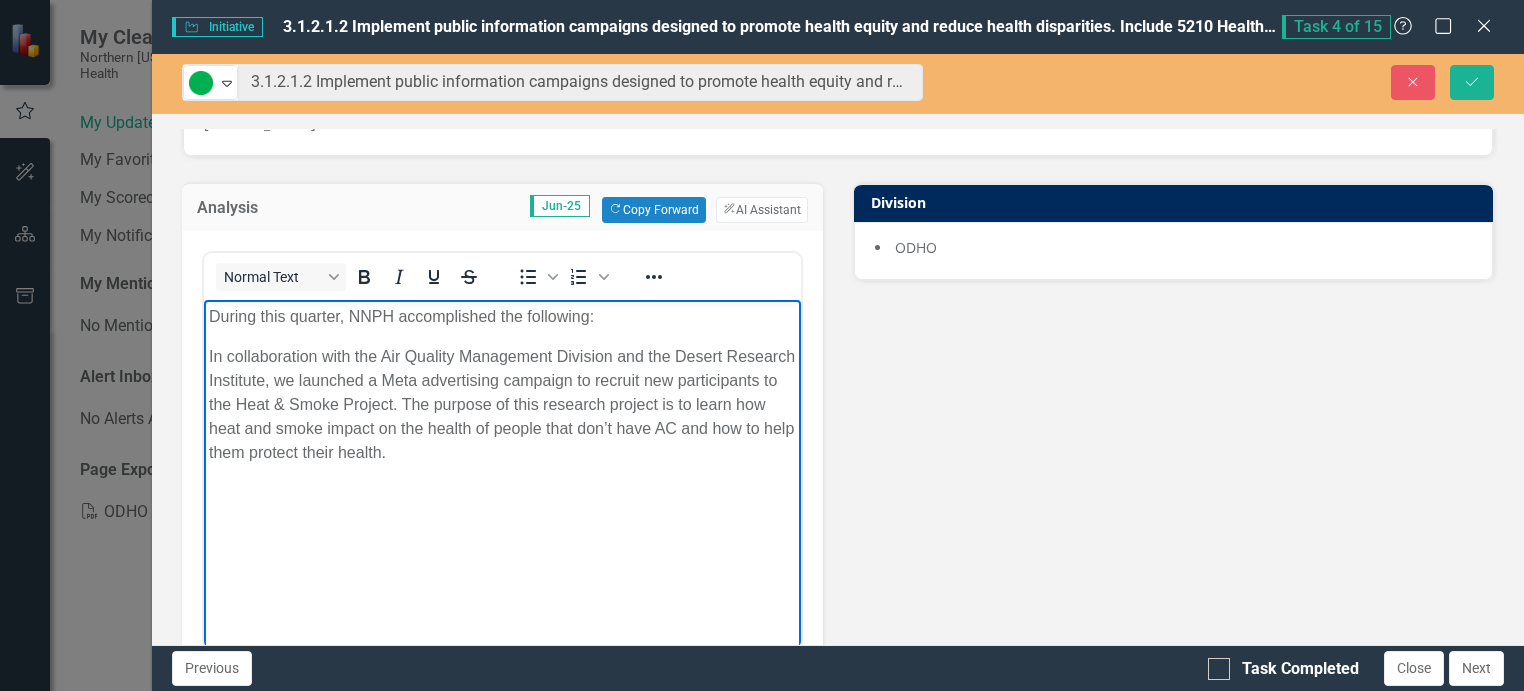 scroll, scrollTop: 204, scrollLeft: 0, axis: vertical 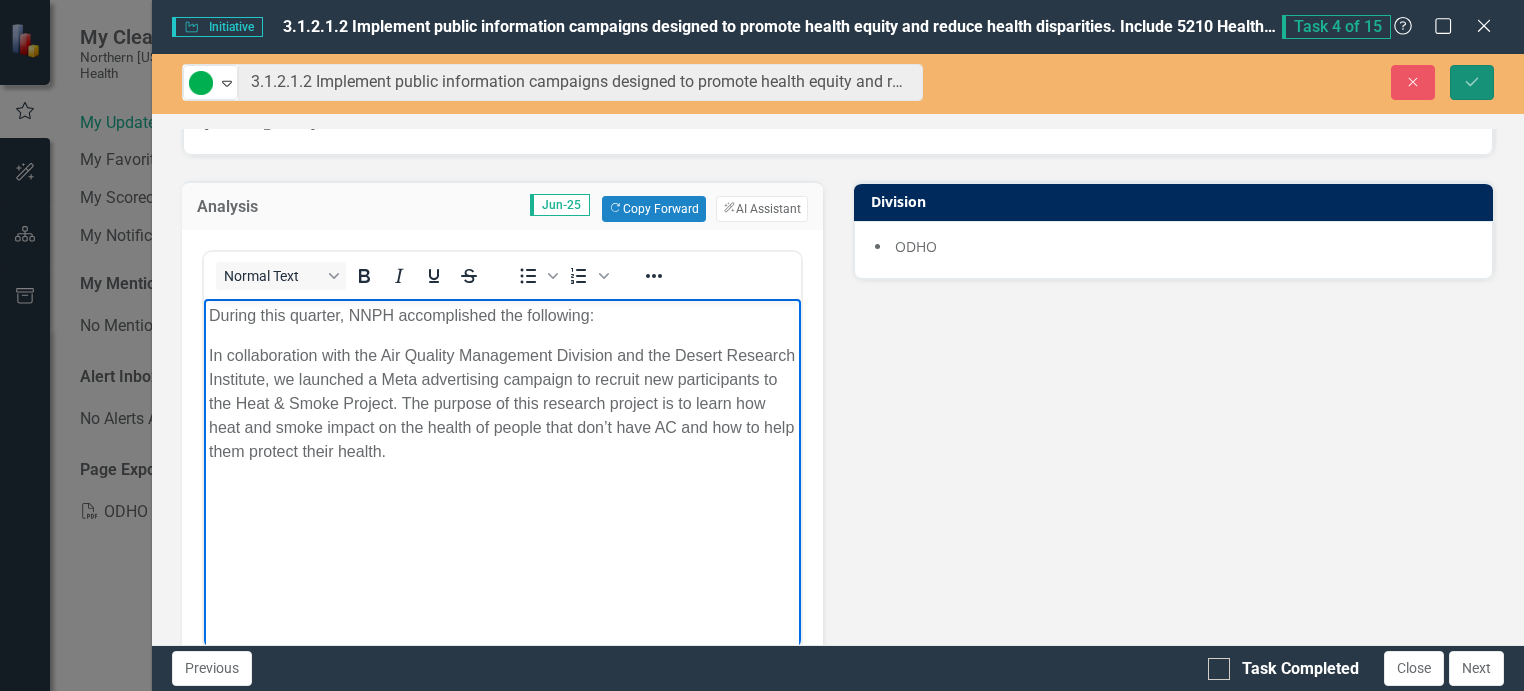 click on "Save" 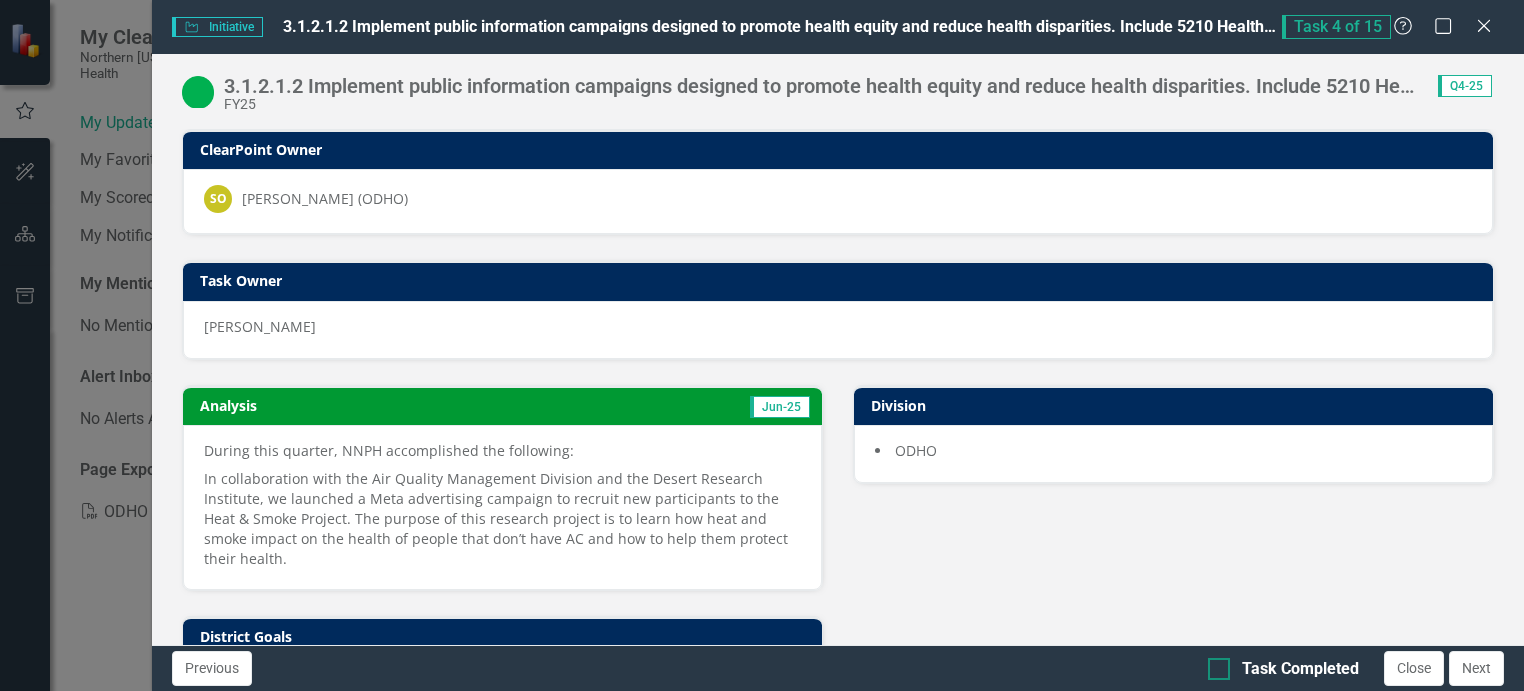 click on "Task Completed" at bounding box center (1300, 669) 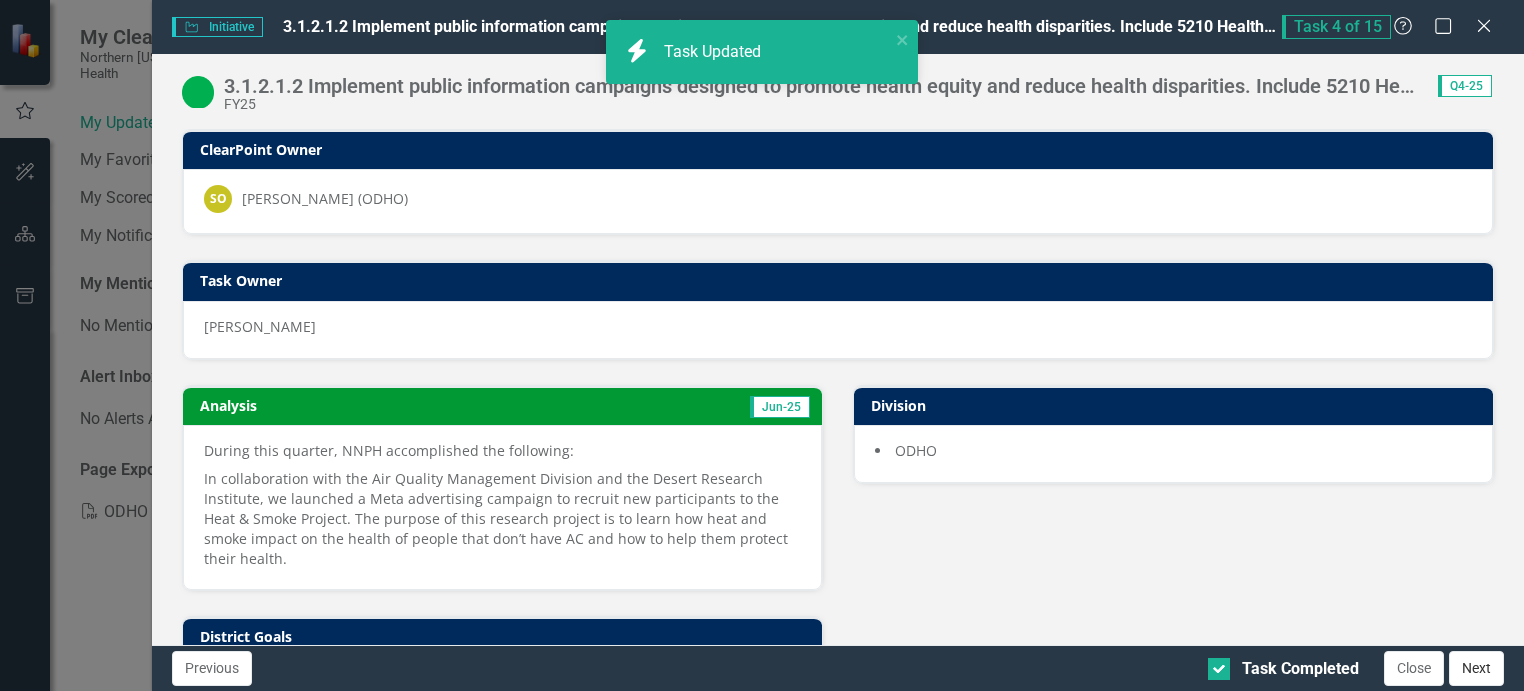 click on "Next" at bounding box center [1476, 668] 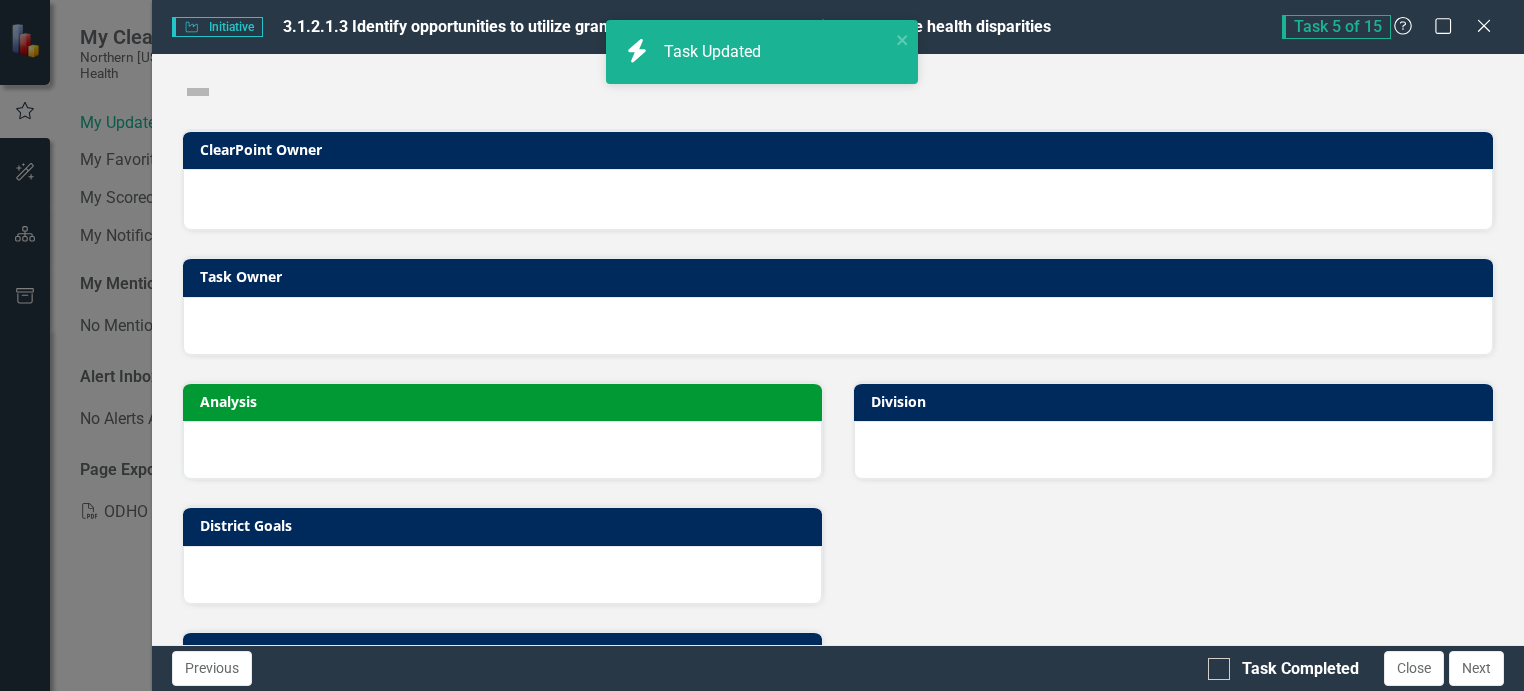 checkbox on "true" 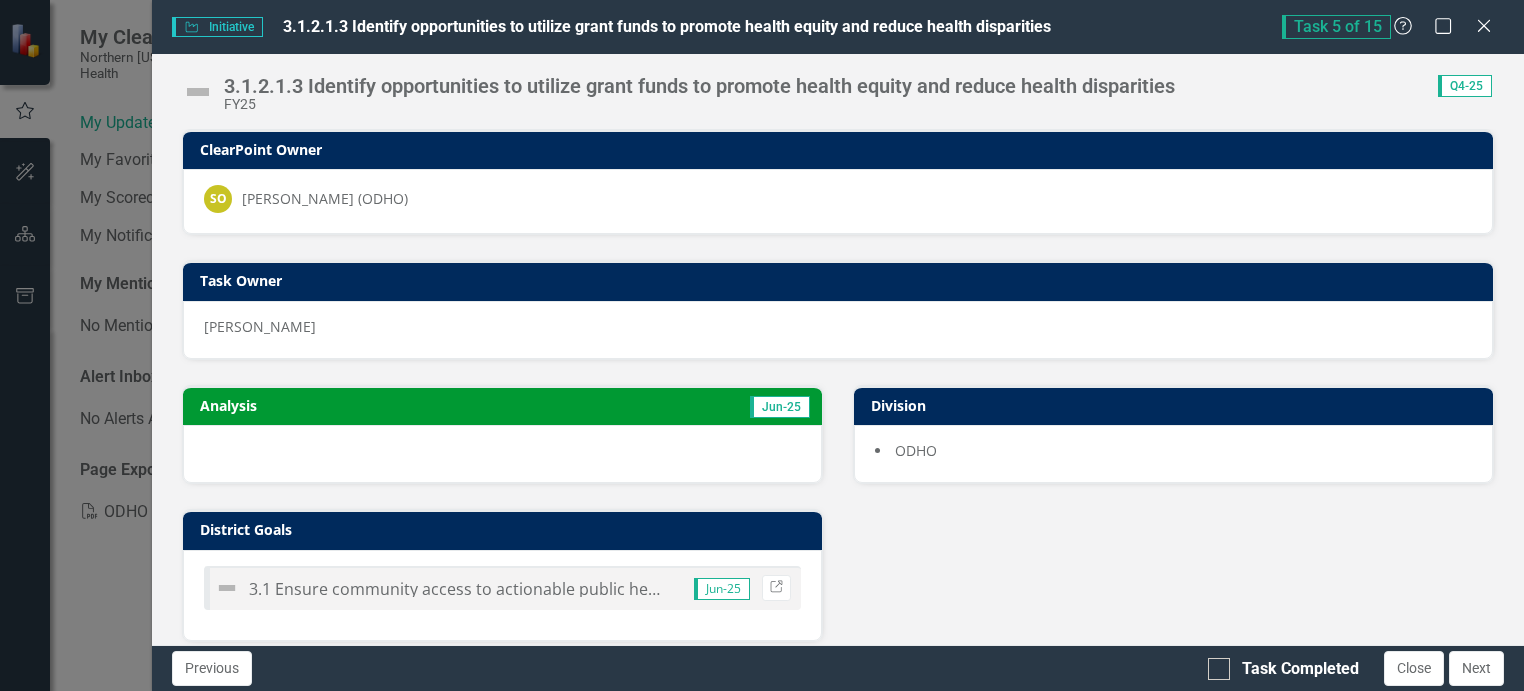 click at bounding box center [198, 92] 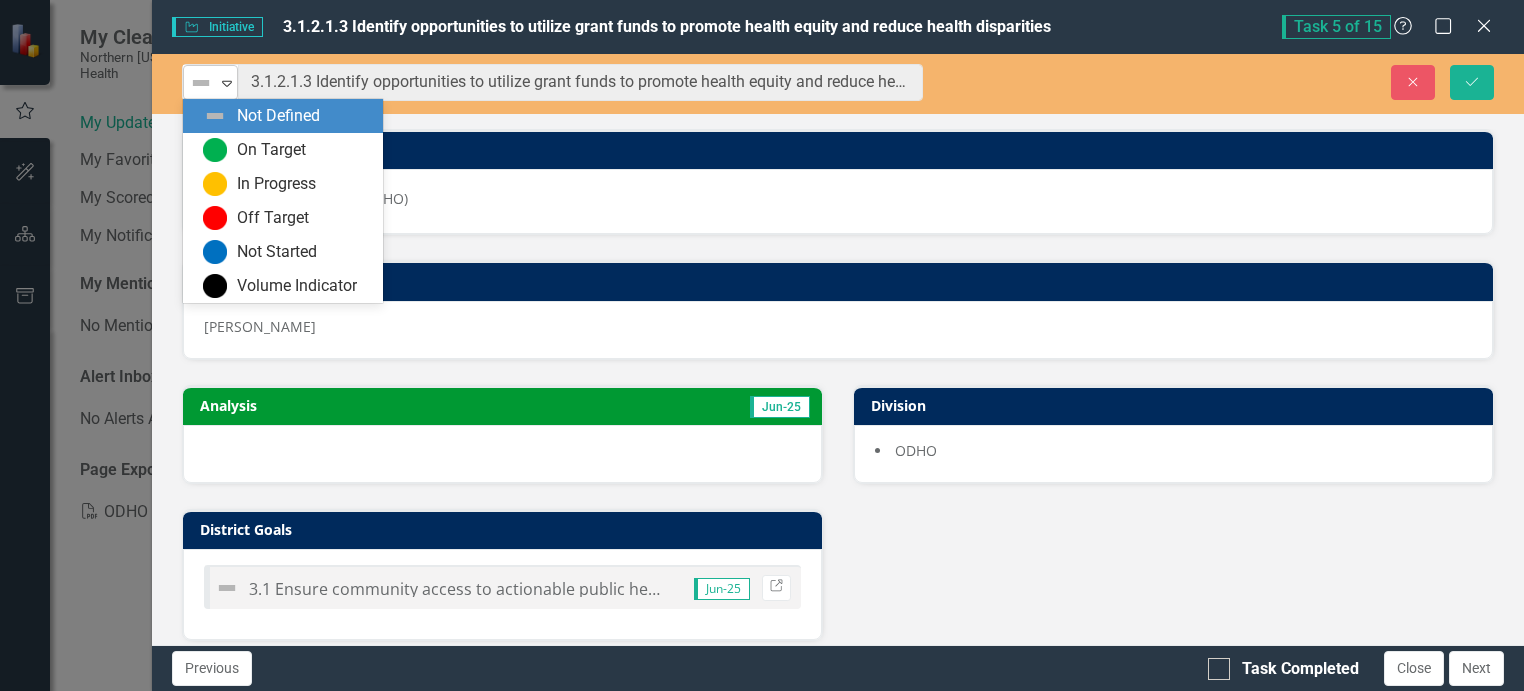 click at bounding box center (201, 83) 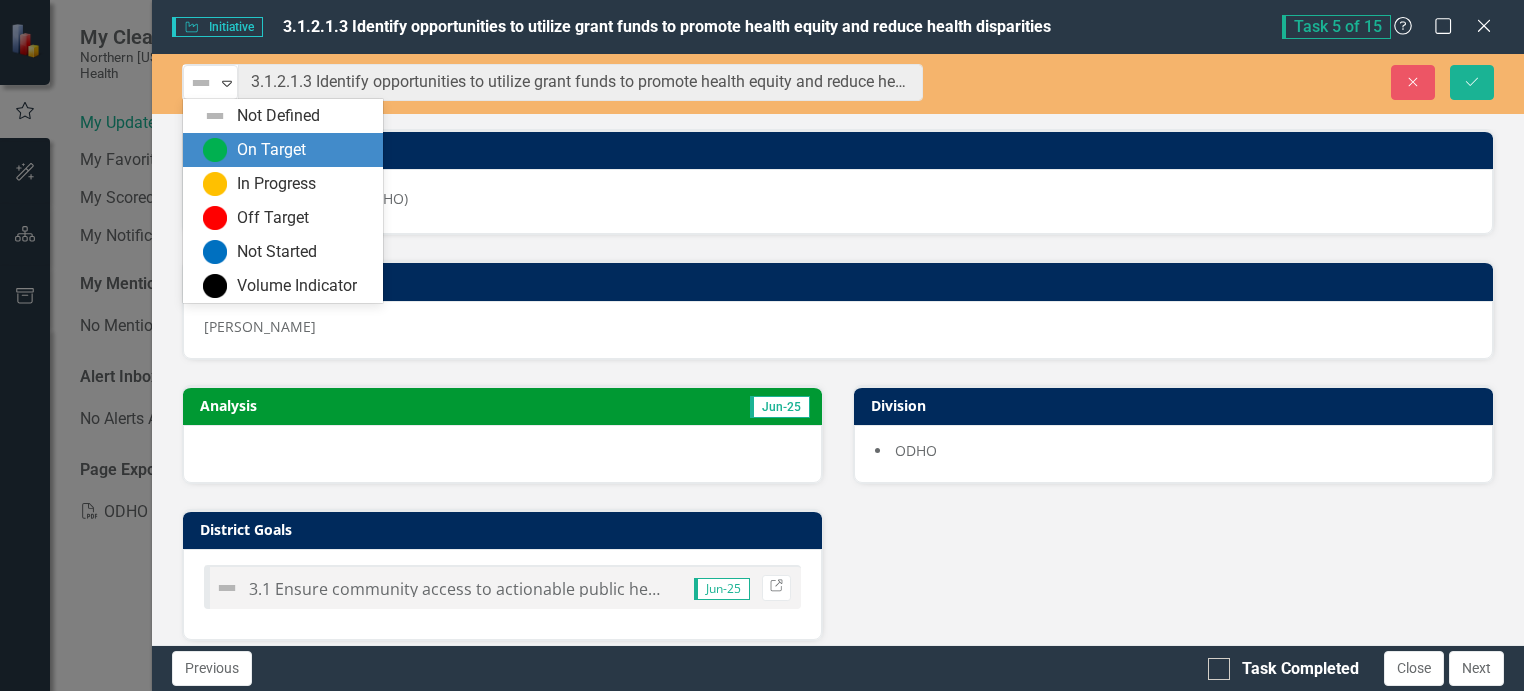 click at bounding box center [215, 150] 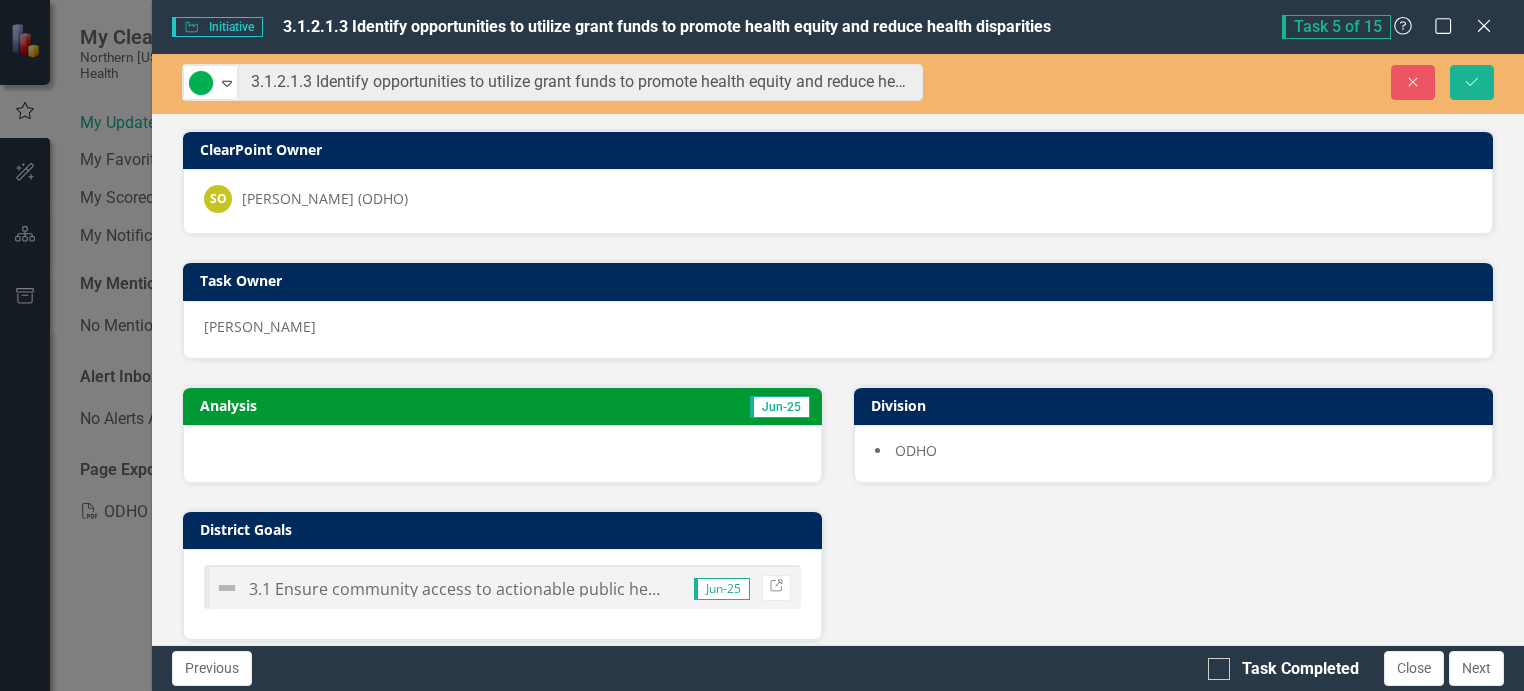 click at bounding box center (502, 454) 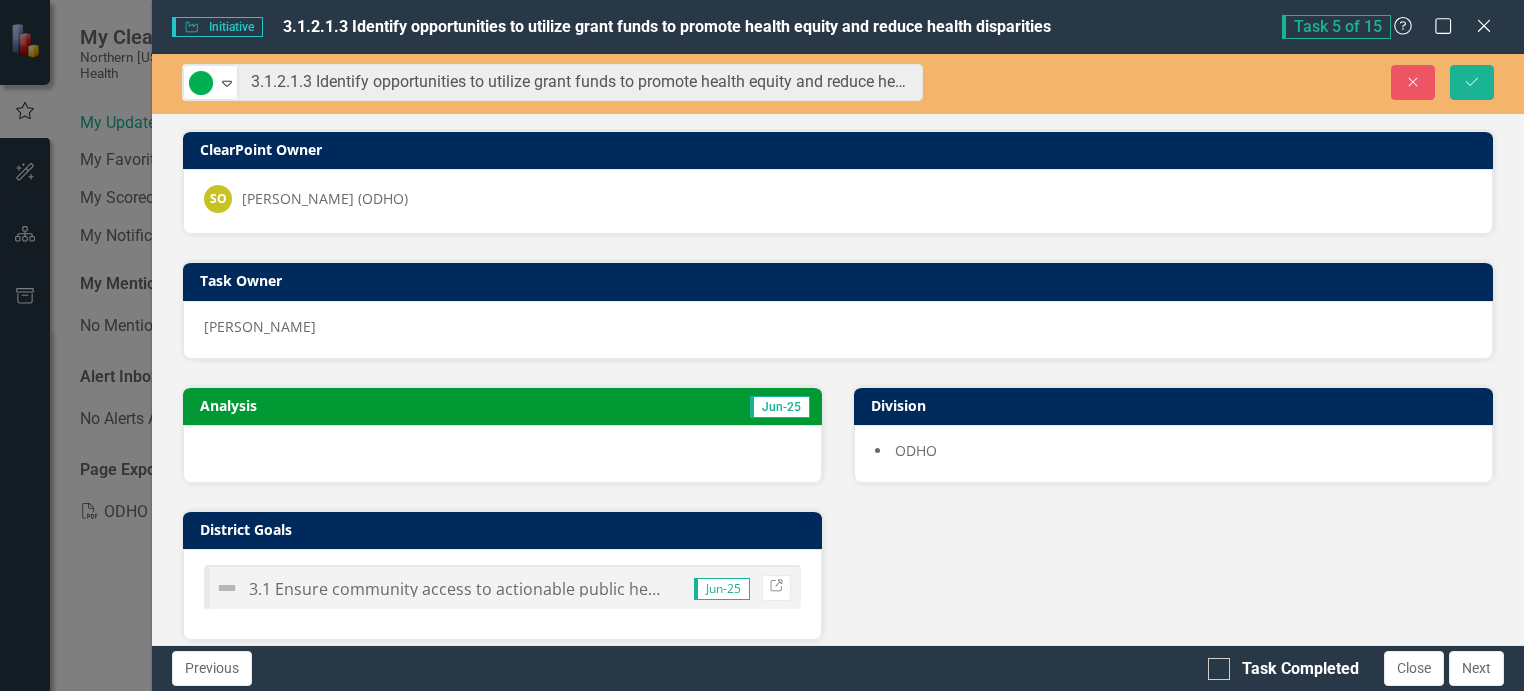 click at bounding box center (502, 454) 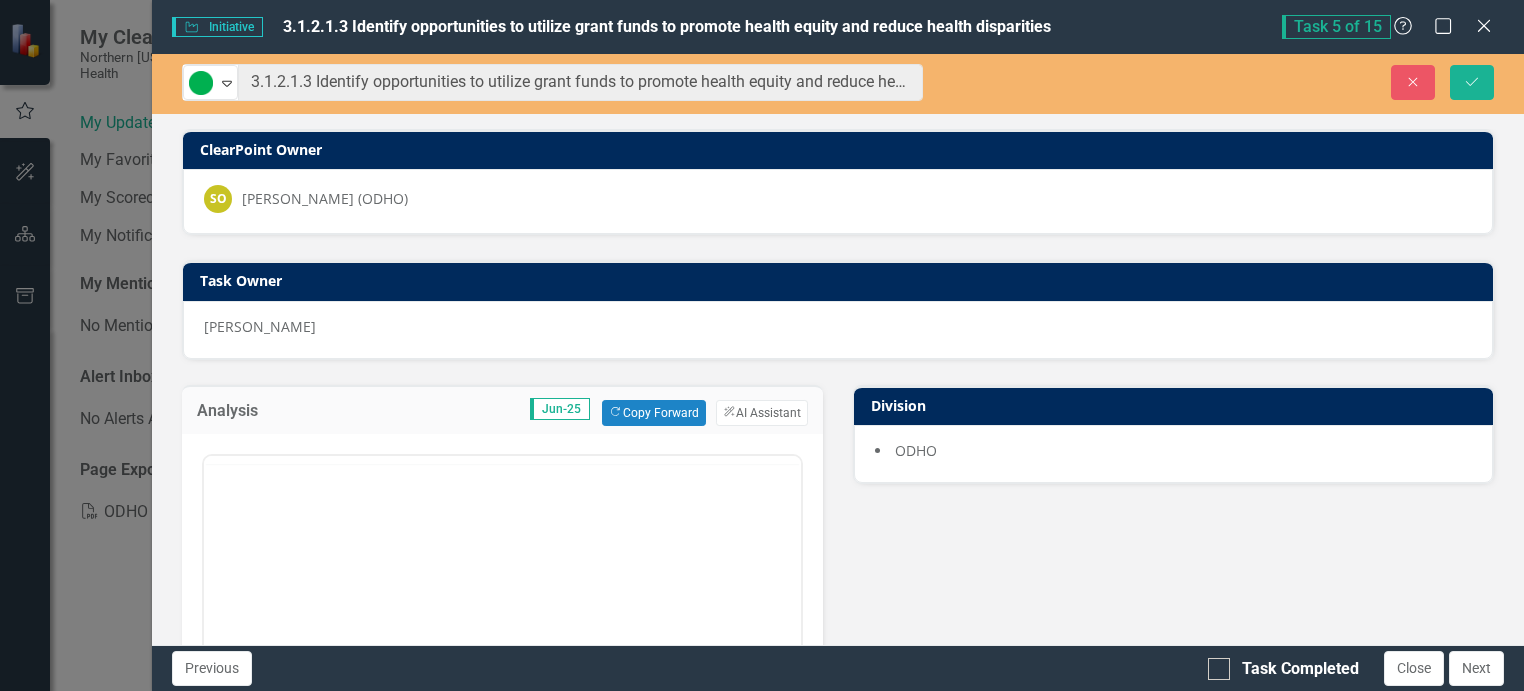 scroll, scrollTop: 0, scrollLeft: 0, axis: both 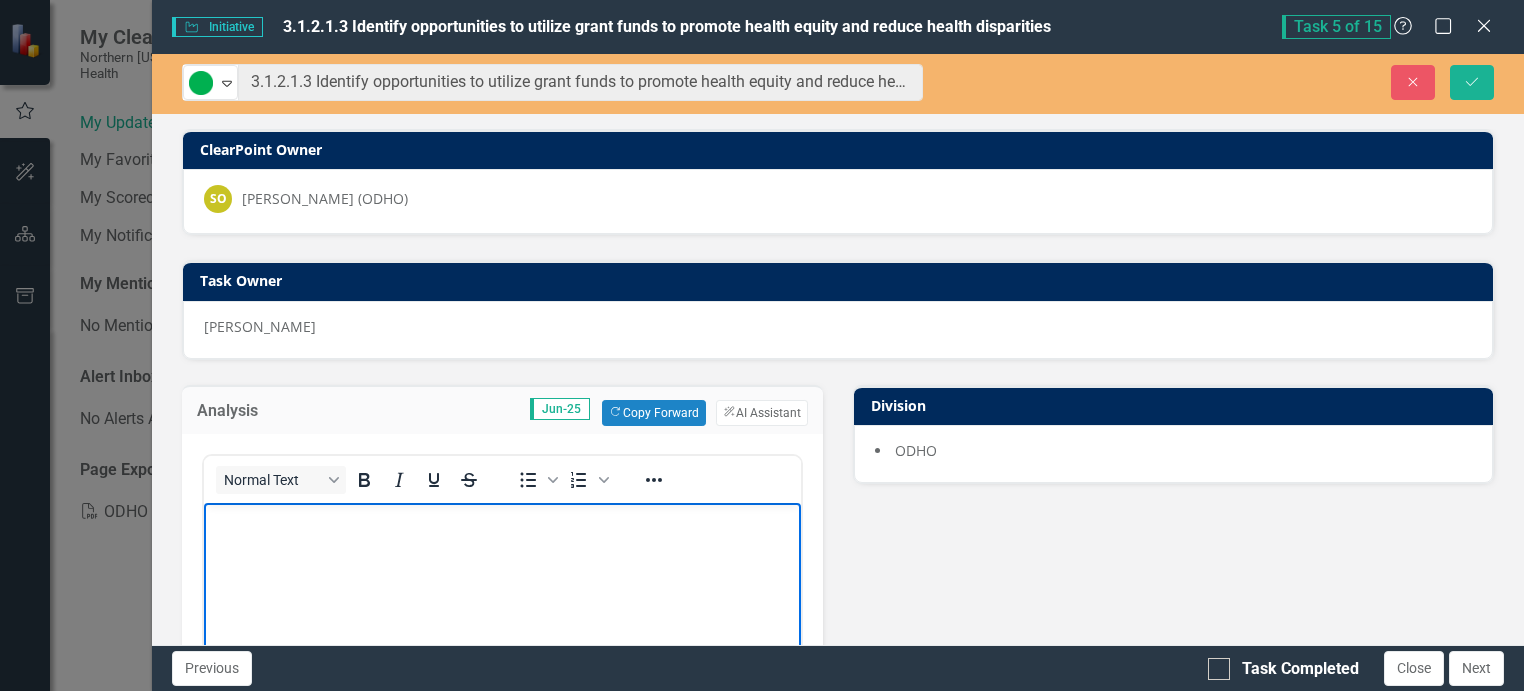 click at bounding box center (502, 652) 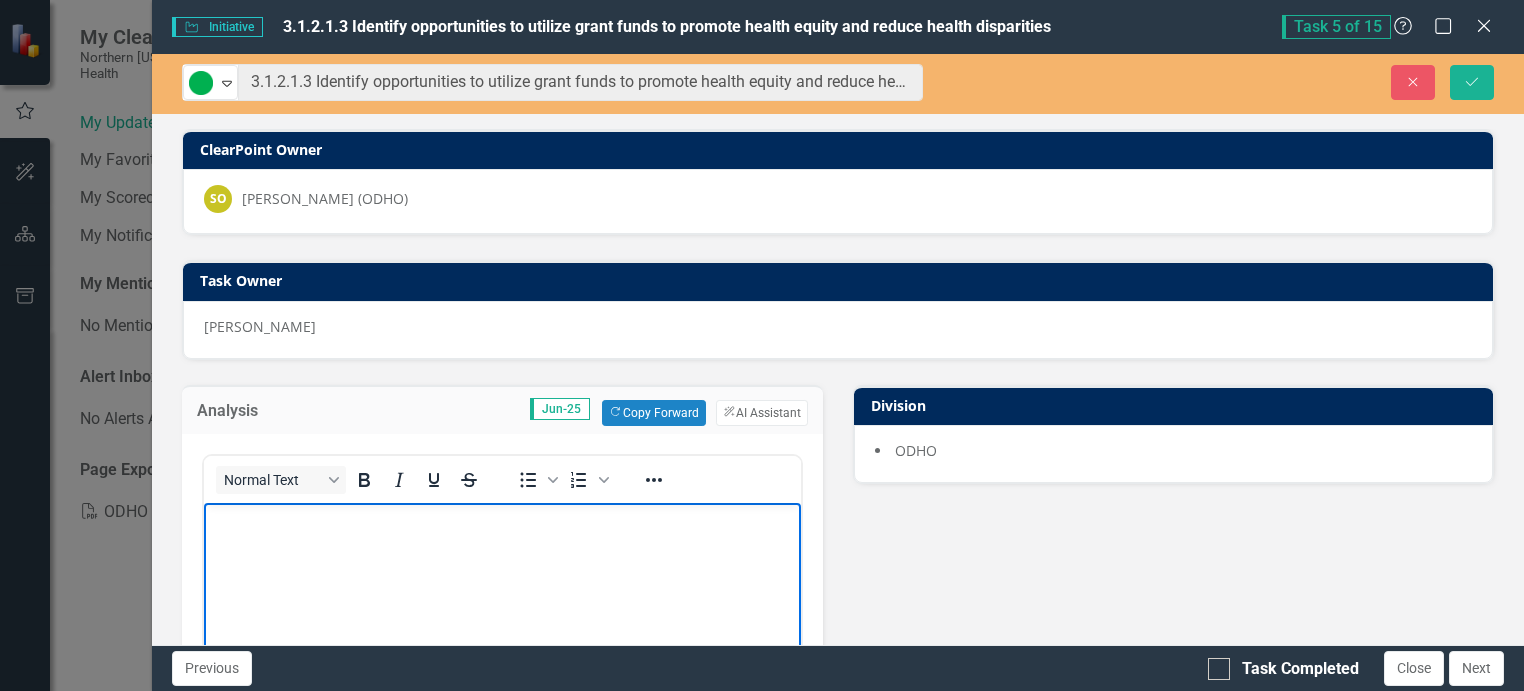 click at bounding box center (502, 652) 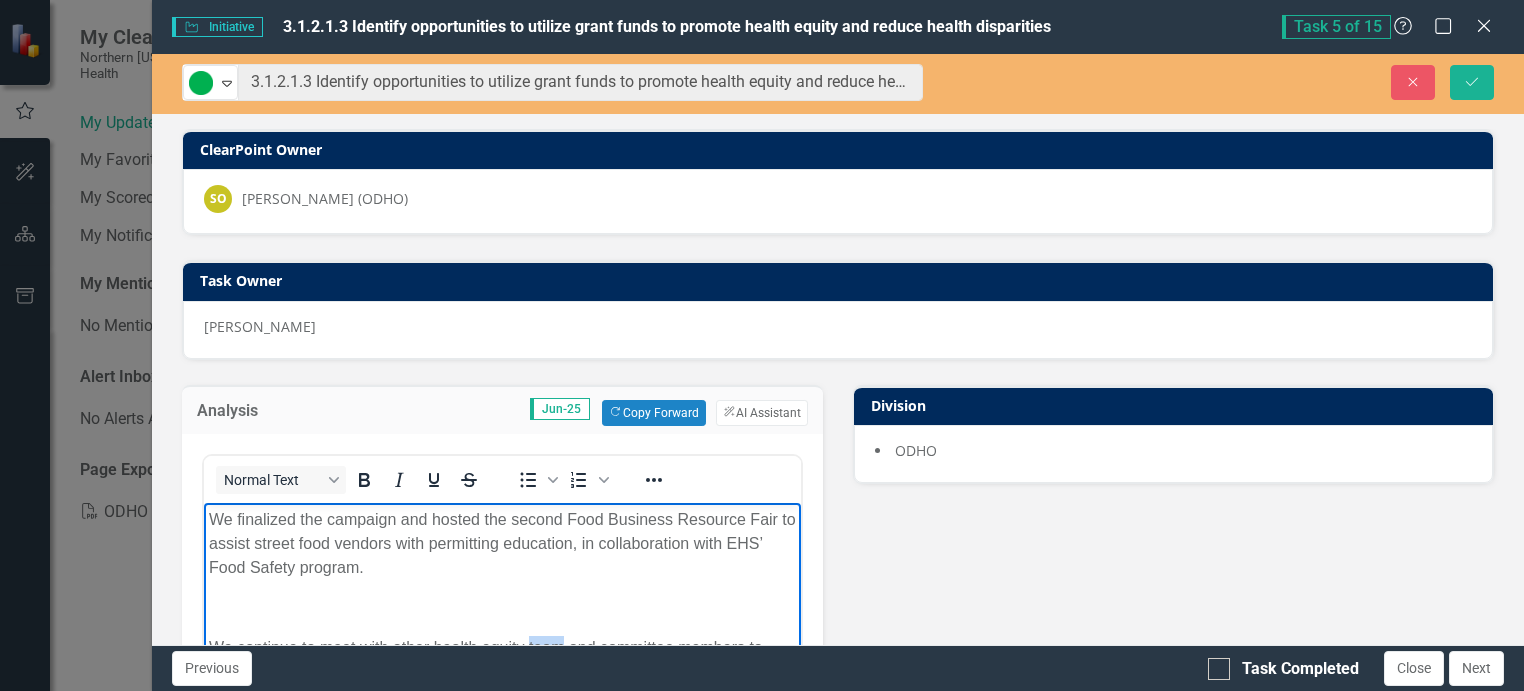 click on "We finalized the campaign and hosted the second Food Business Resource Fair to assist street food vendors with permitting education, in collaboration with EHS’ Food Safety program. We continue to meet with other health equity team and committee members to identify opportunities for cross-collaboration to implement communication strategies aimed at improving health disparities." at bounding box center [502, 652] 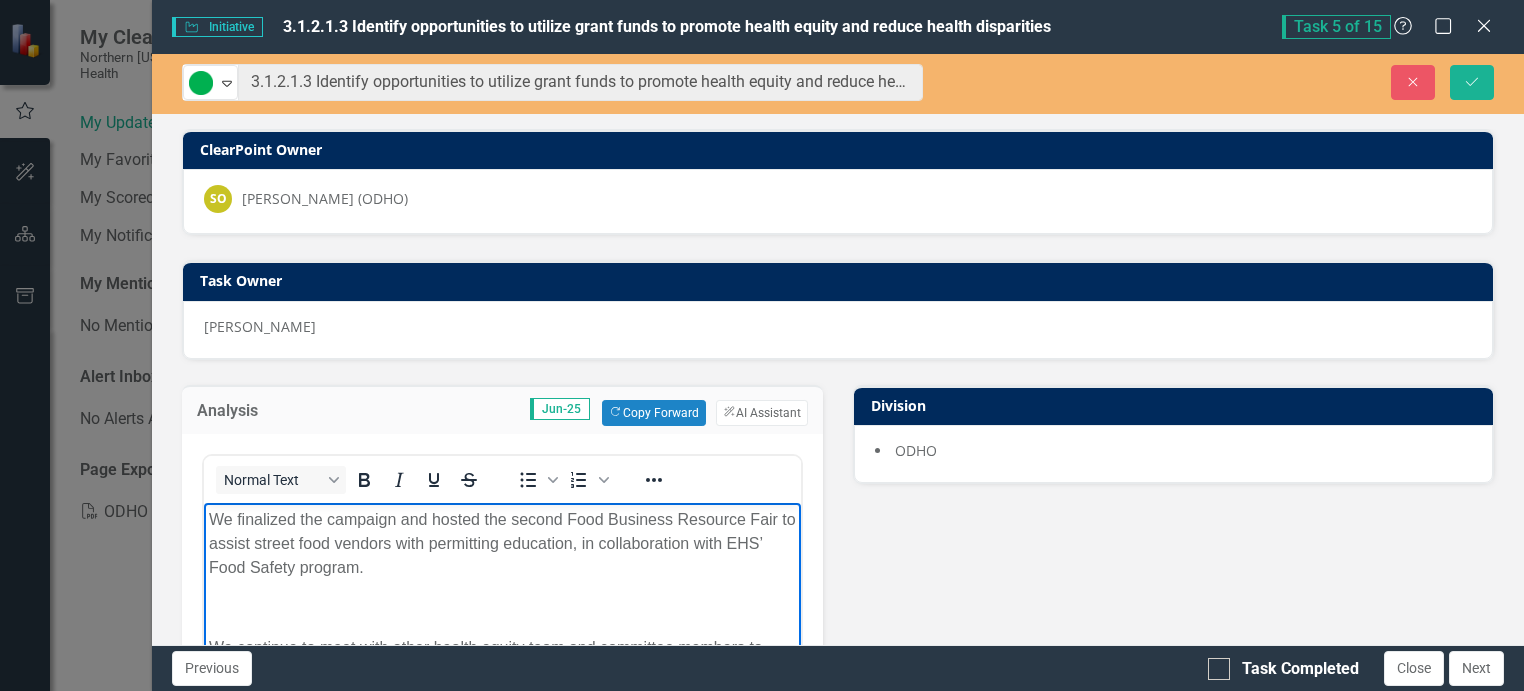 click at bounding box center [502, 607] 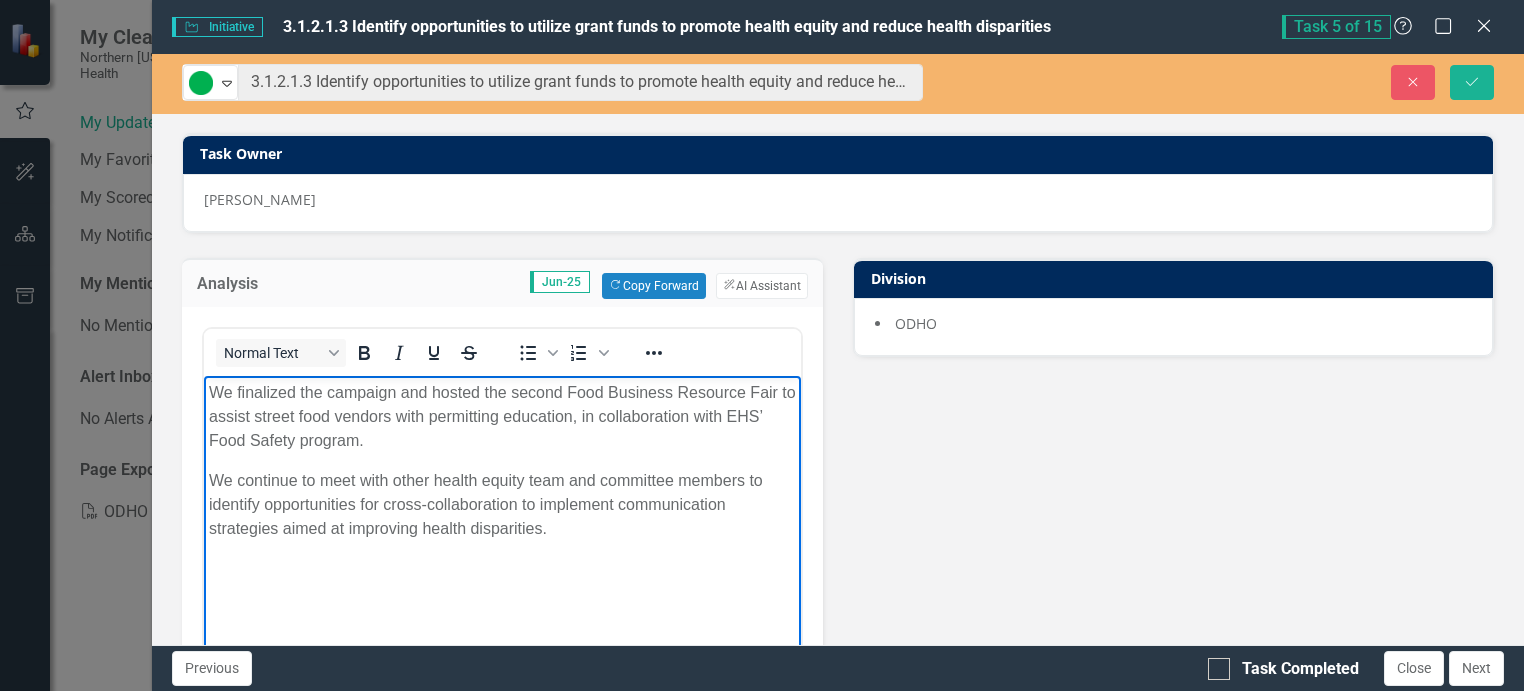 scroll, scrollTop: 128, scrollLeft: 0, axis: vertical 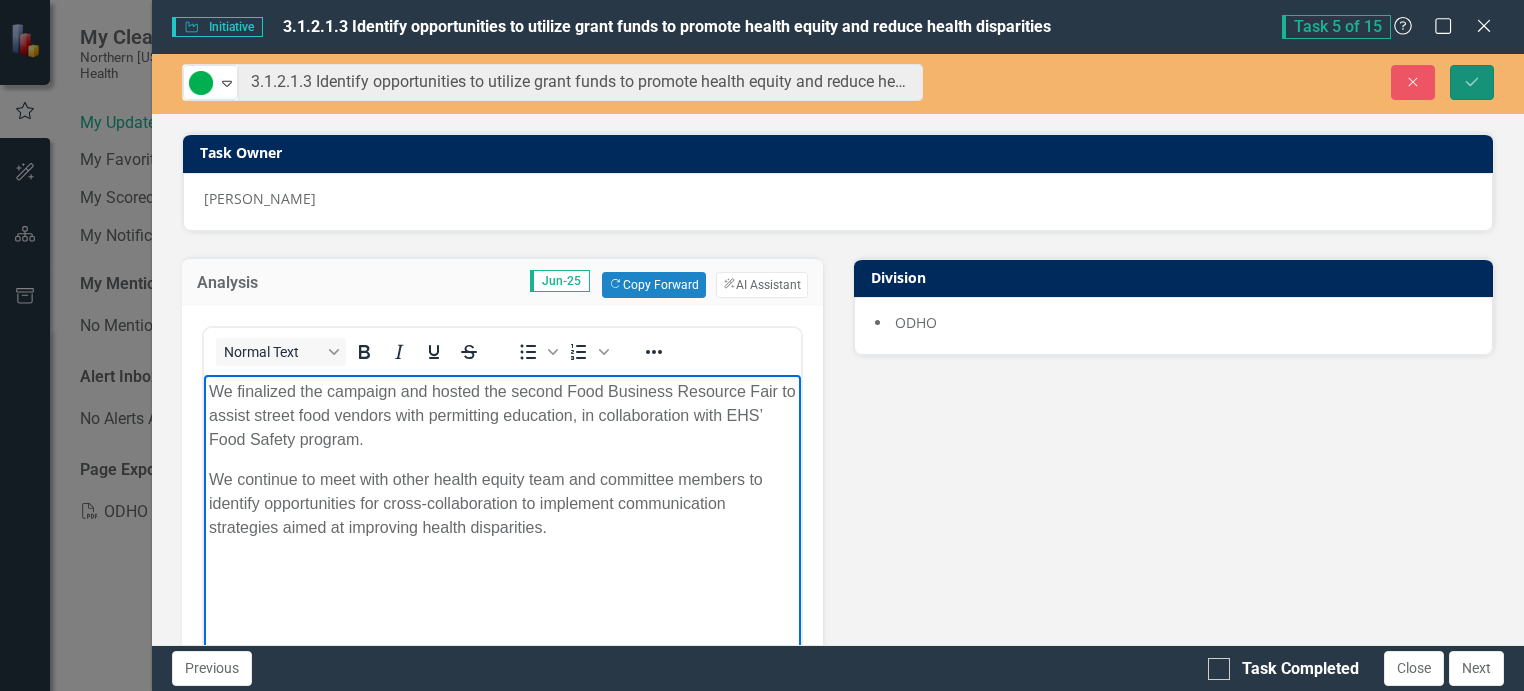 click on "Save" 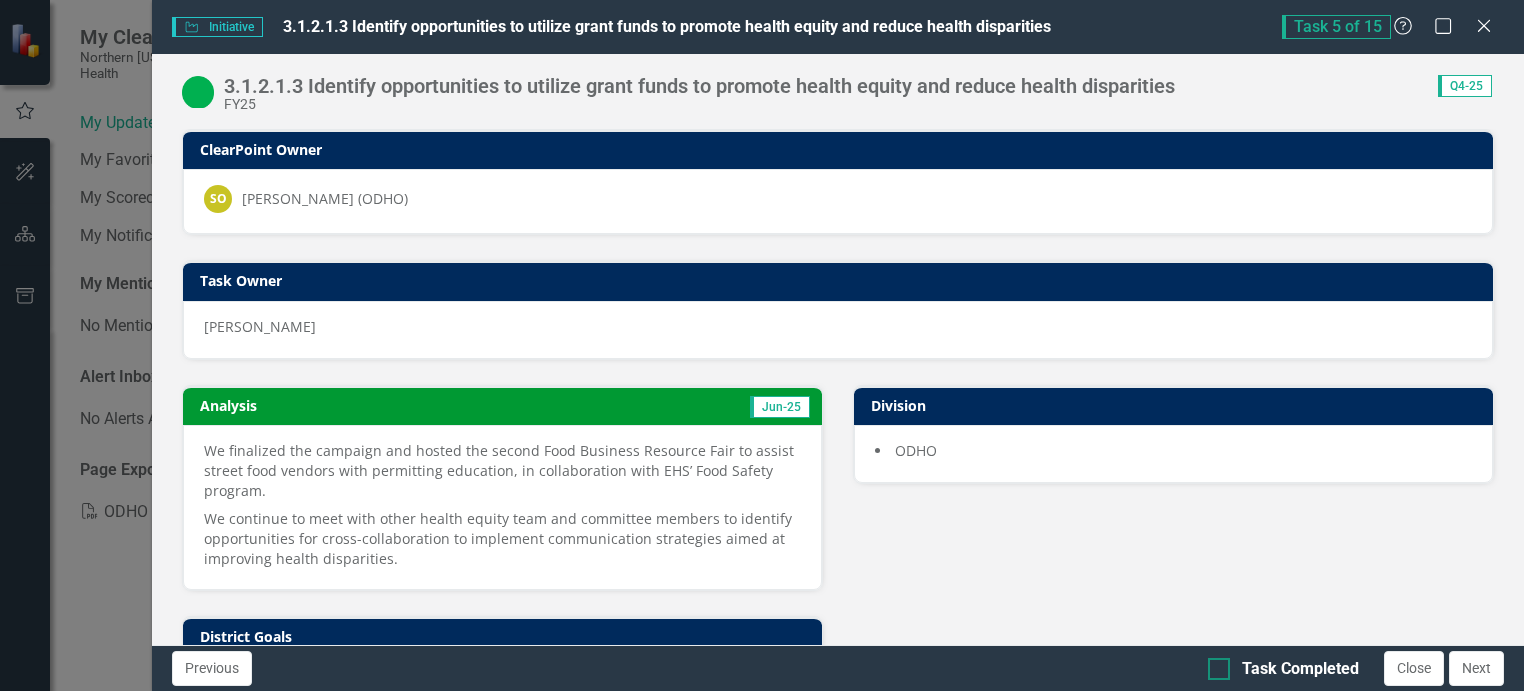 click on "Task Completed" at bounding box center (1300, 669) 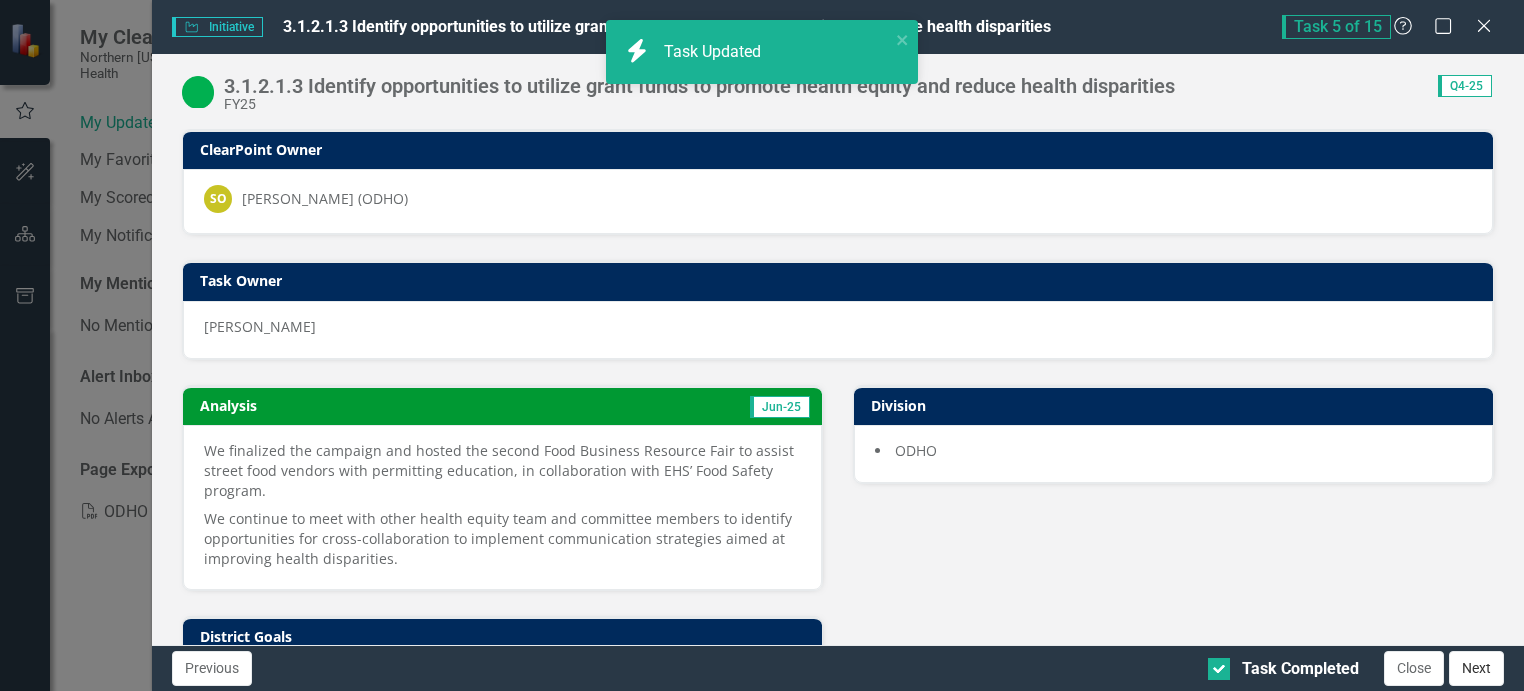 click on "Next" at bounding box center [1476, 668] 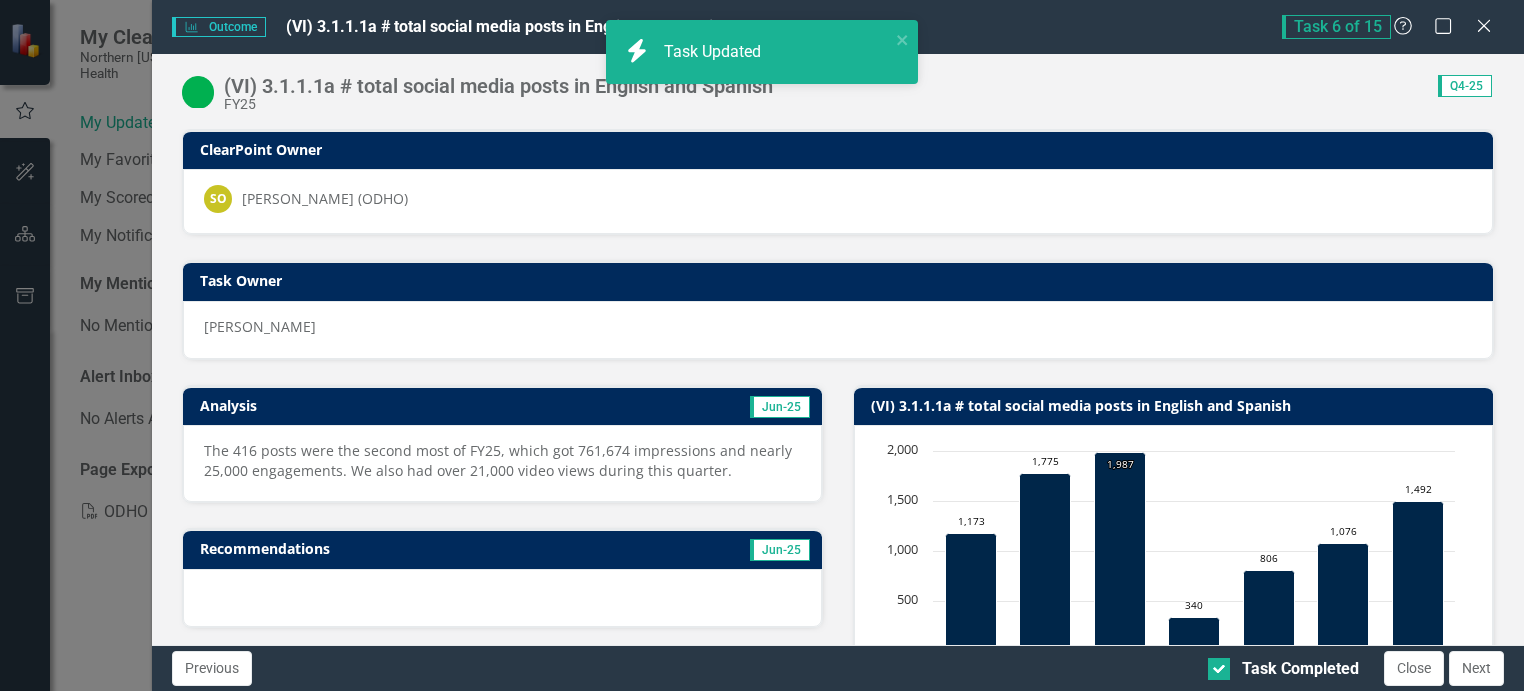 checkbox on "true" 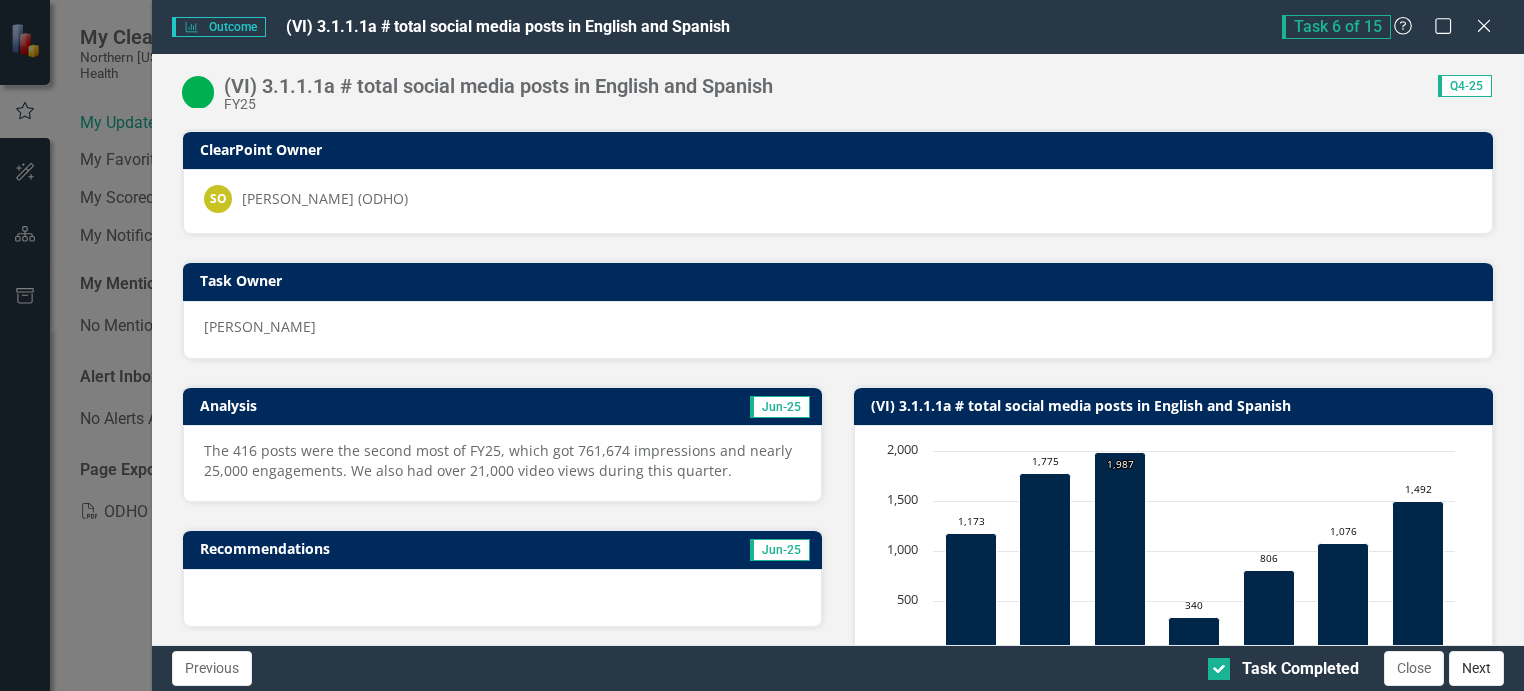 click on "Next" at bounding box center (1476, 668) 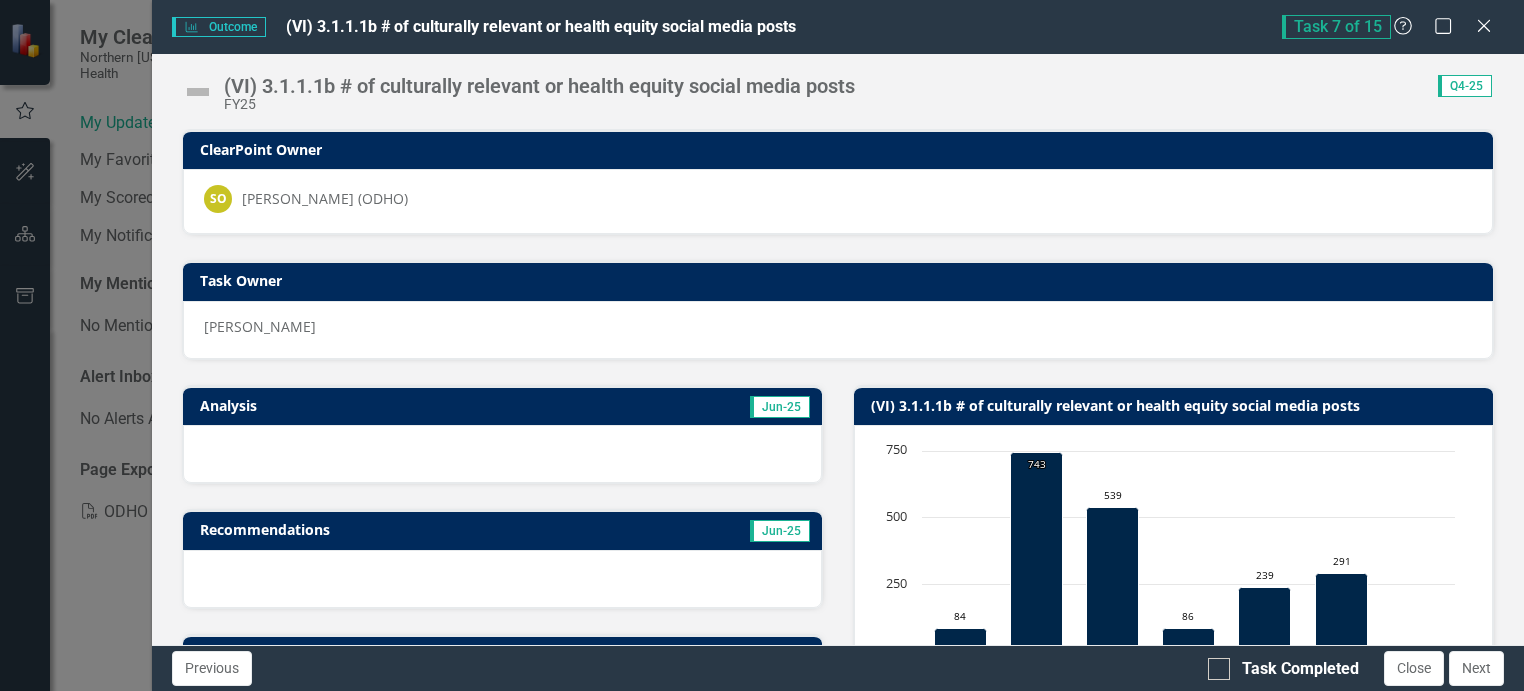 click at bounding box center [198, 92] 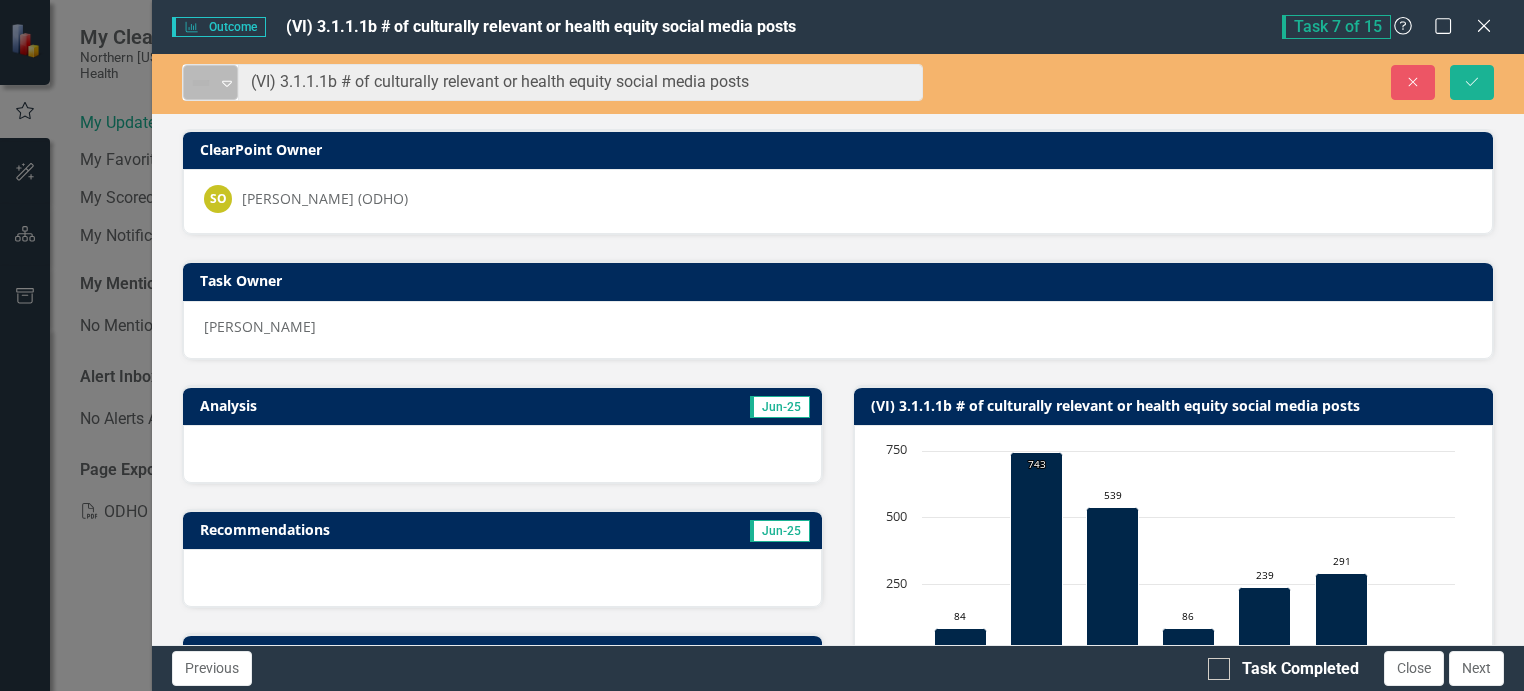 click on "Expand" 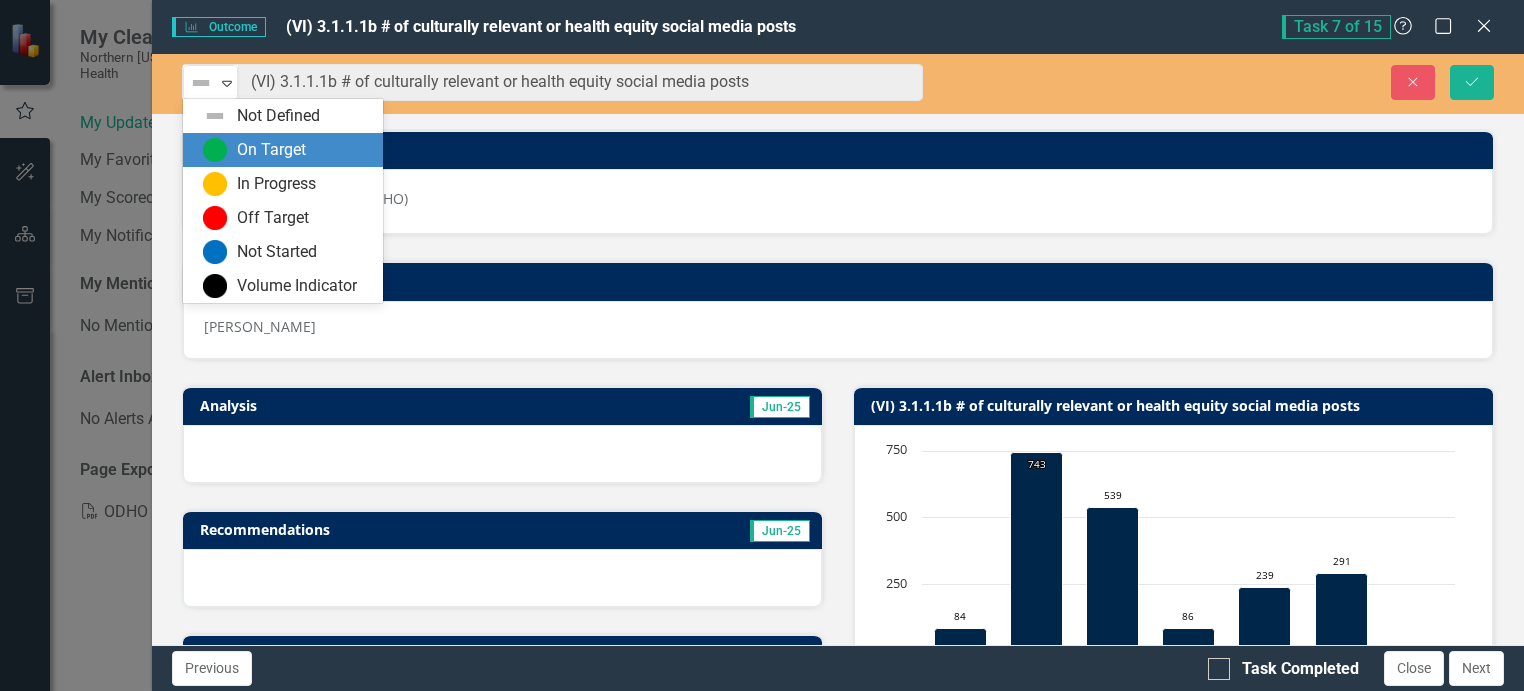 click on "On Target" at bounding box center [287, 150] 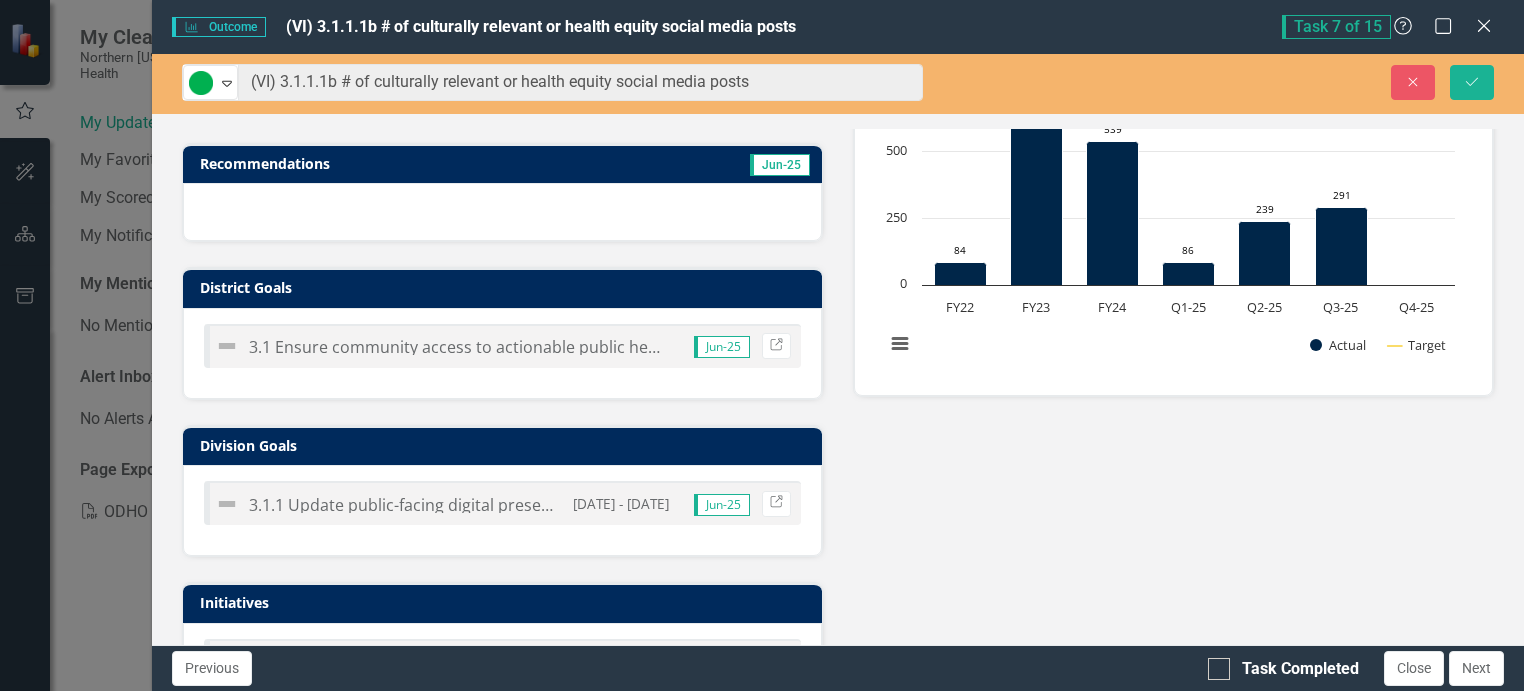 scroll, scrollTop: 360, scrollLeft: 0, axis: vertical 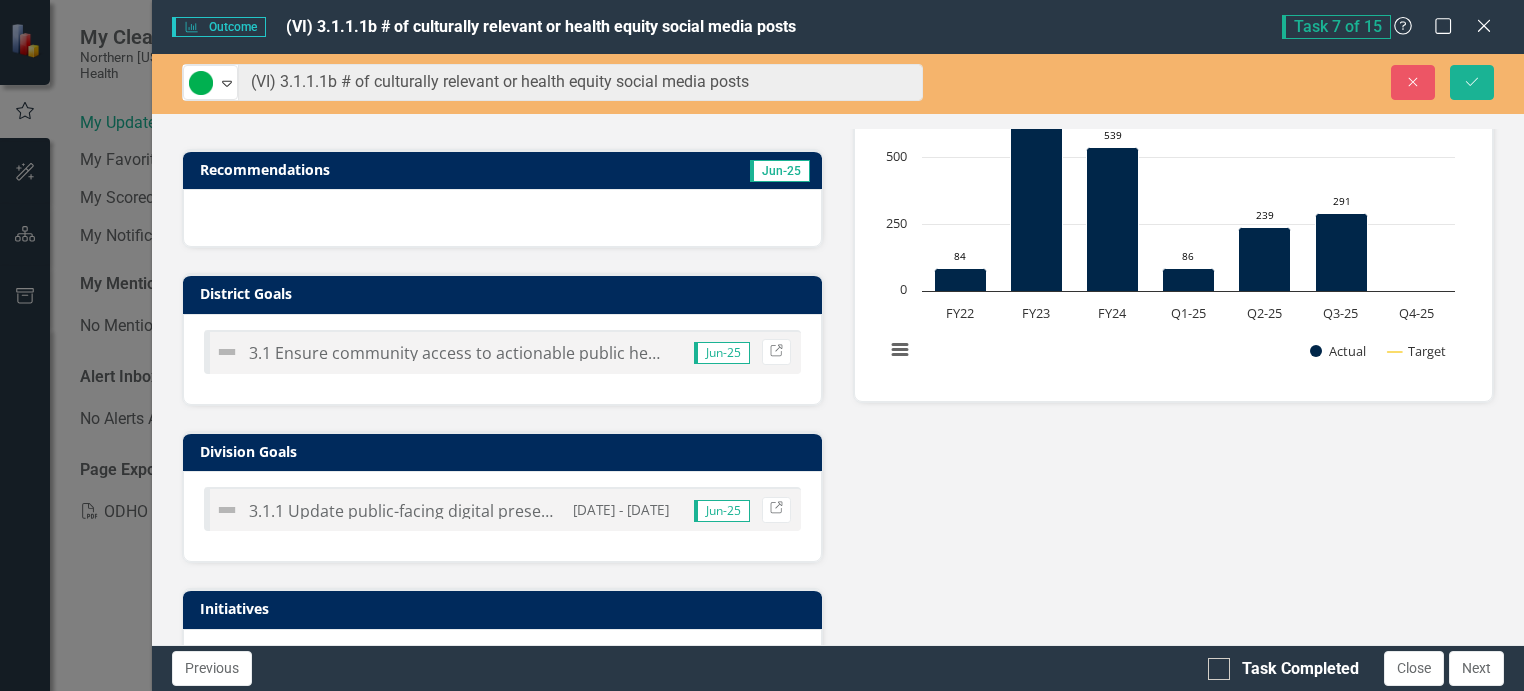 click at bounding box center [502, 218] 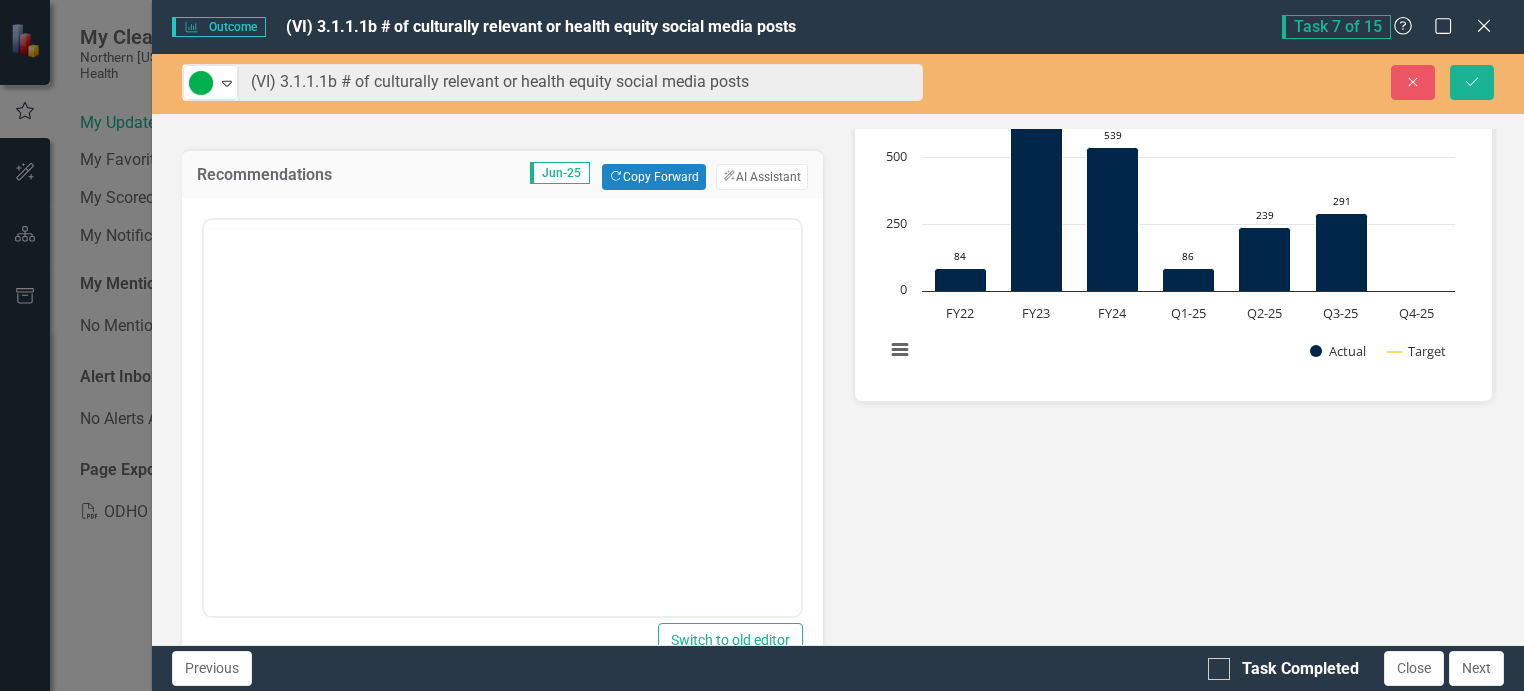 scroll, scrollTop: 0, scrollLeft: 0, axis: both 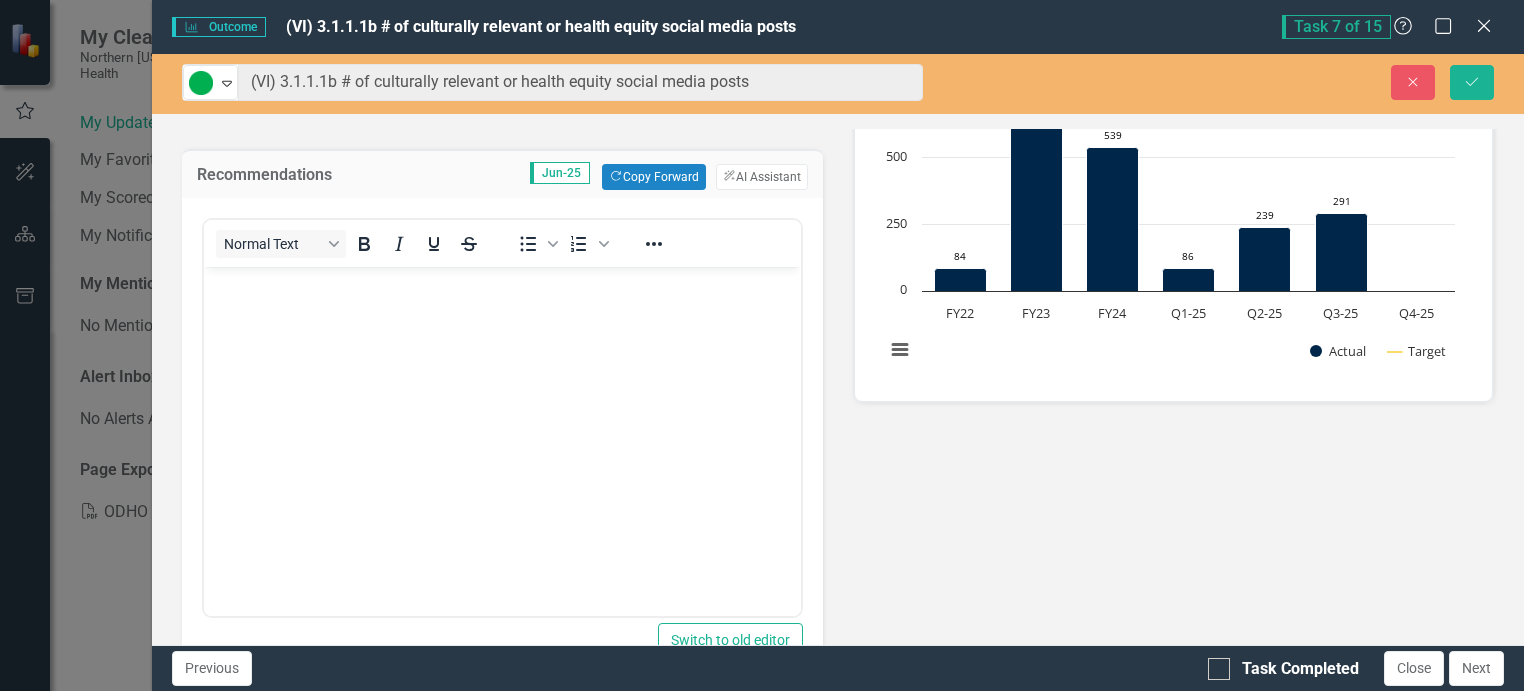 click at bounding box center (502, 417) 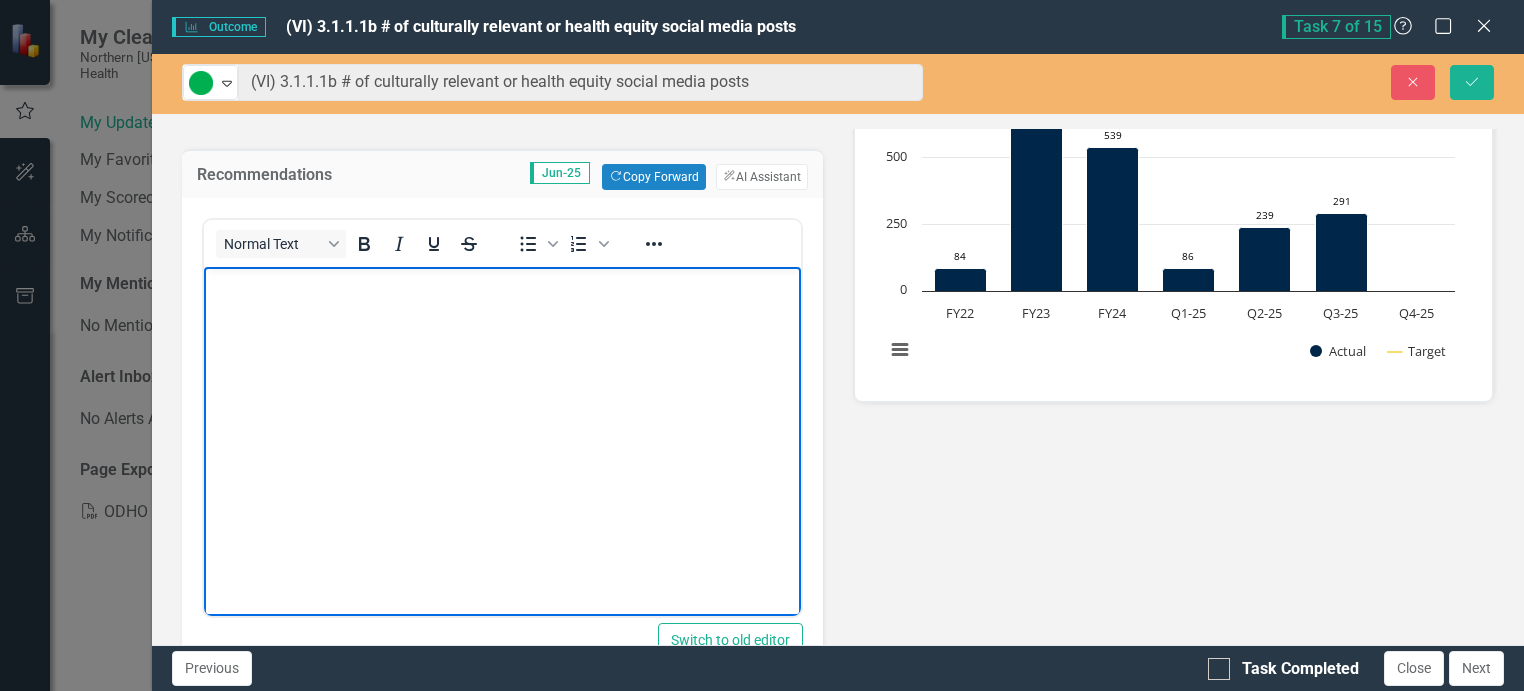click at bounding box center [502, 417] 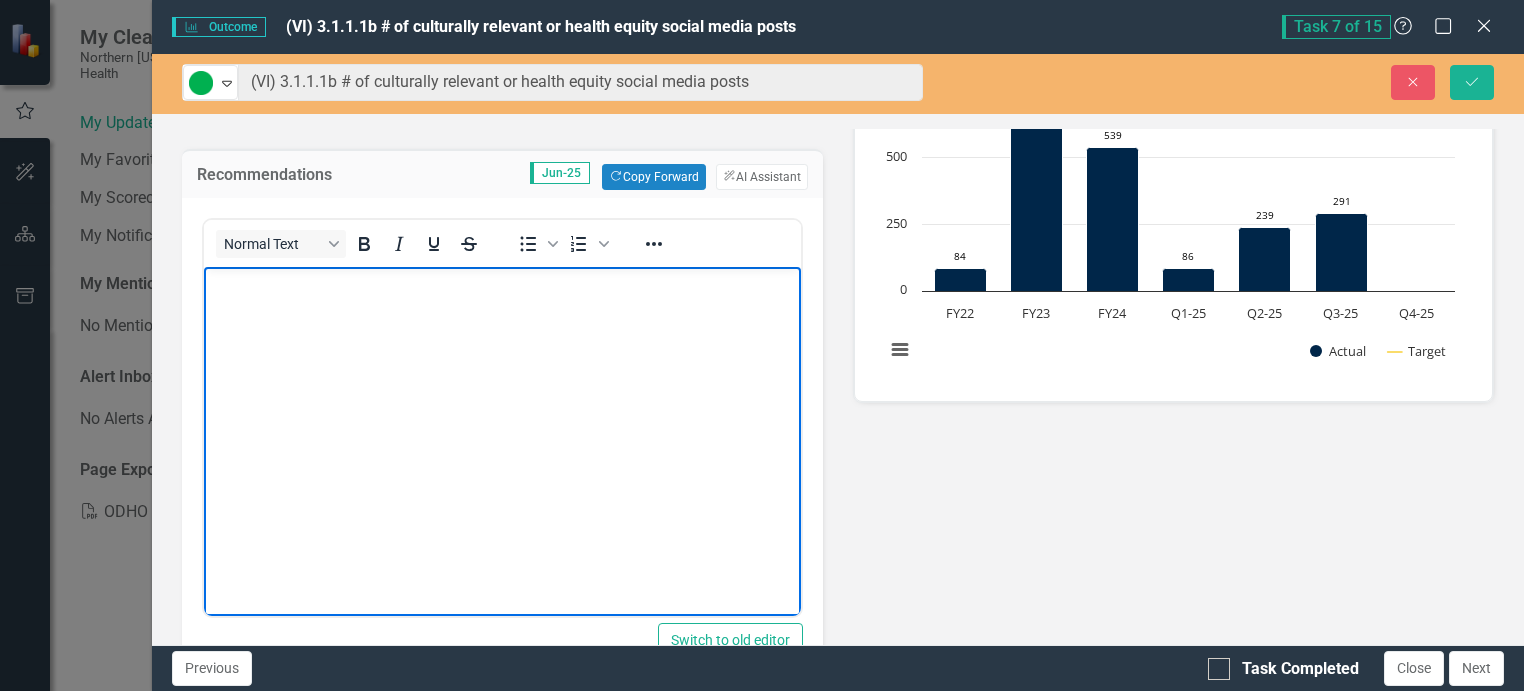 click on "Analysis Jun-25 Recommendations Jun-25 Copy Forward  Copy Forward  ClearPoint AI  AI Assistant Normal Text To open the popup, press Shift+Enter To open the popup, press Shift+Enter Switch to old editor District Goals 3.1 Ensure community access to actionable public health information via website, media and social media. Jun-25 Link Division Goals 3.1.1 Update public-facing digital presence on website and social media and implement targeted outreach to under-served populations. [DATE] - [DATE] Jun-25 Link Initiatives 3.1.1.1b.1 Work with community members or organizations to create culturally relevant content. [DATE] - [DATE] Q4-25 Link (VI) 3.1.1.1b # of culturally relevant or health equity social media posts Chart Combination chart with 2 data series. The chart has 1 X axis displaying categories.  The chart has 1 Y axis displaying values. Data ranges from 84 to 743. Created with Highcharts 11.4.8 Chart context menu 84 ​ 84 743 ​ 743 539 ​ 539 86 ​ 86 239 ​ 239 291 ​ 291 Actual Target FY22 FY23" at bounding box center [838, 583] 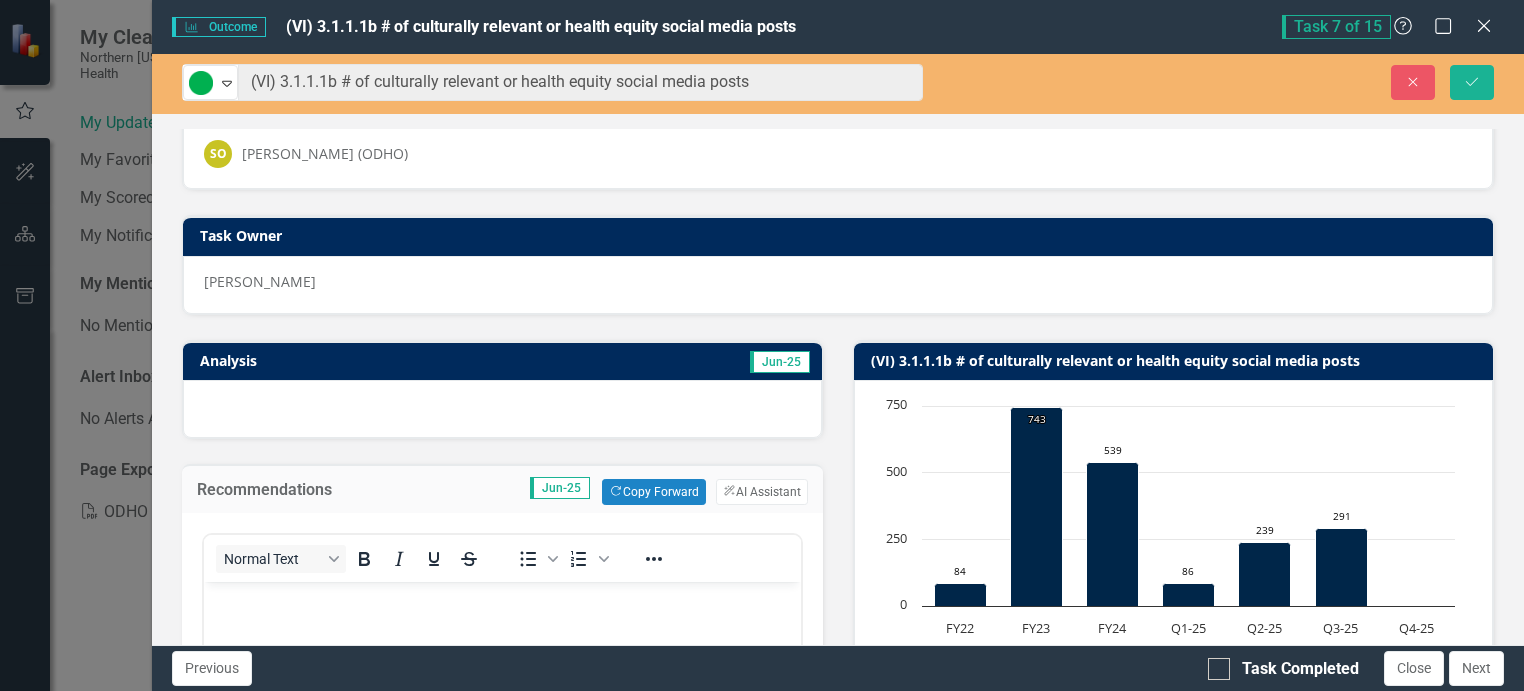 scroll, scrollTop: 44, scrollLeft: 0, axis: vertical 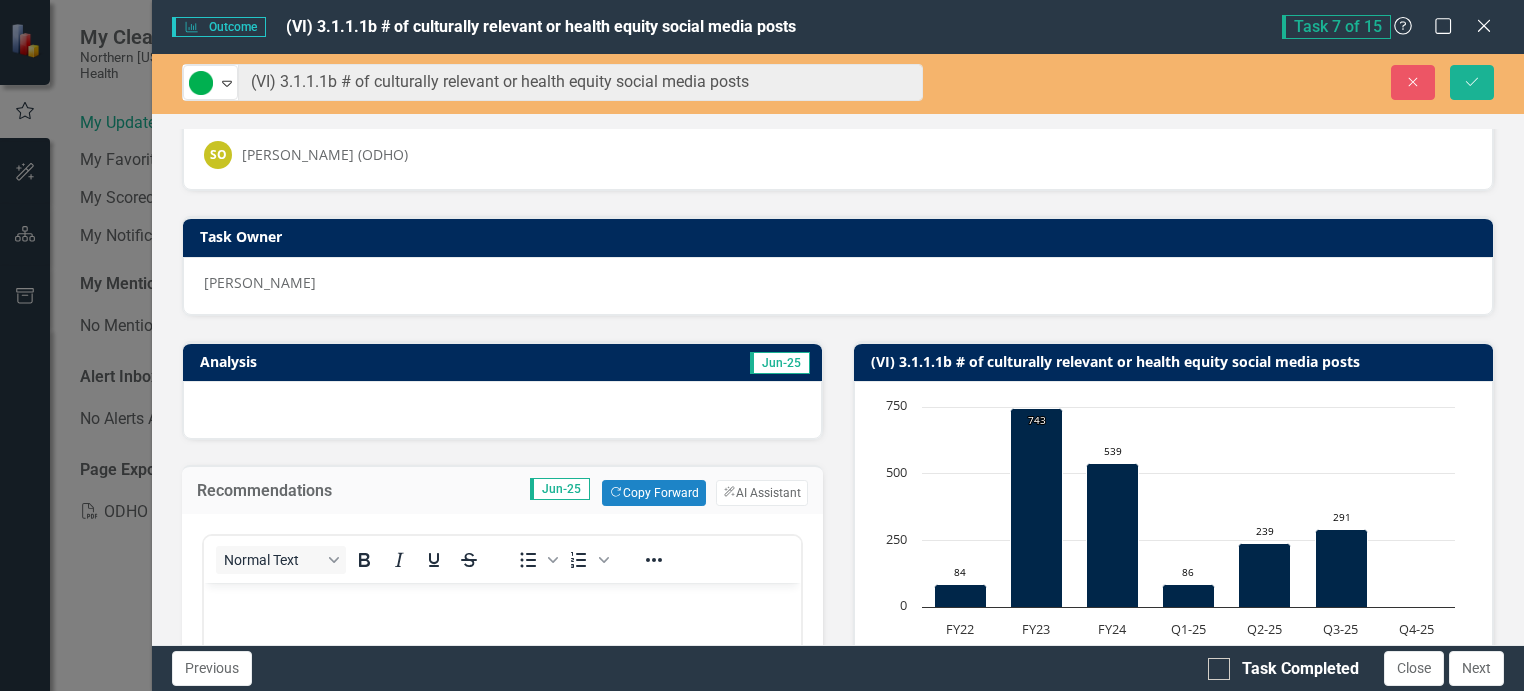 click at bounding box center (502, 410) 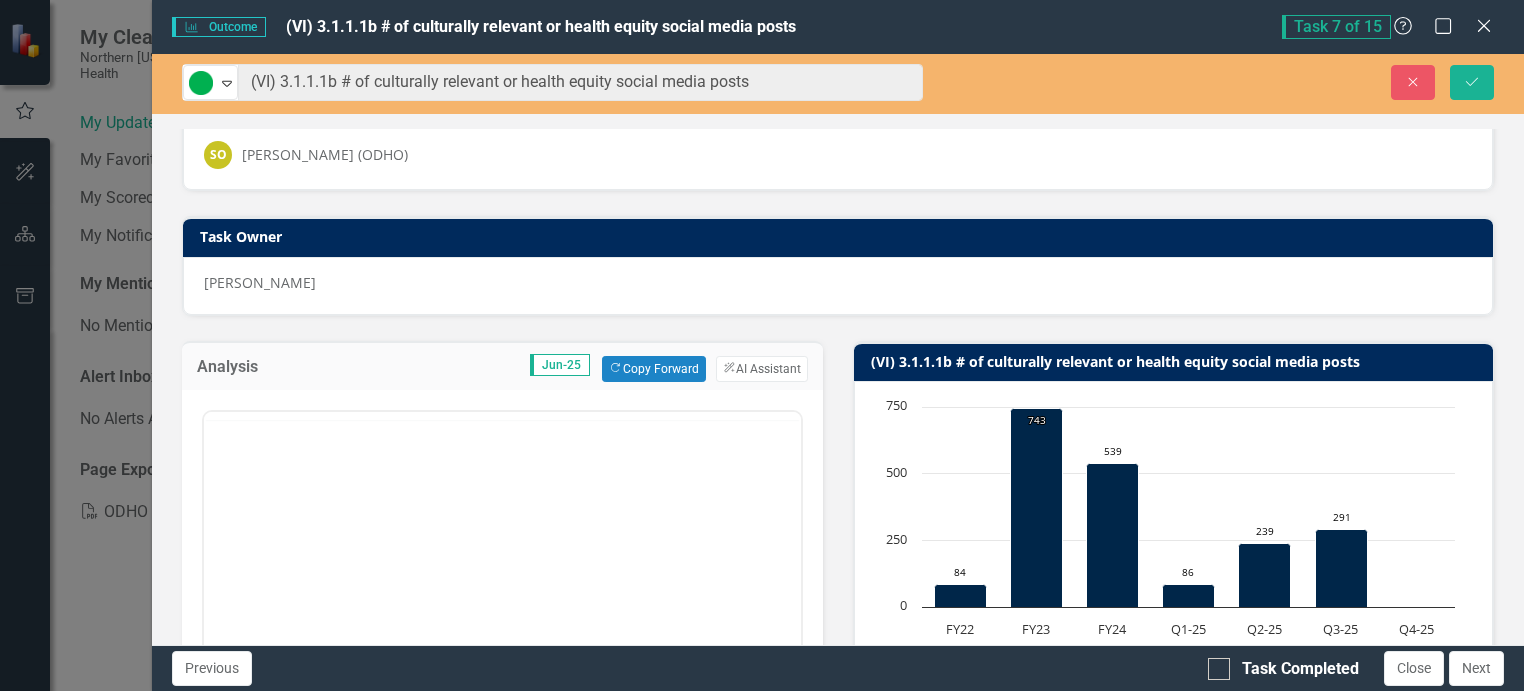 scroll, scrollTop: 0, scrollLeft: 0, axis: both 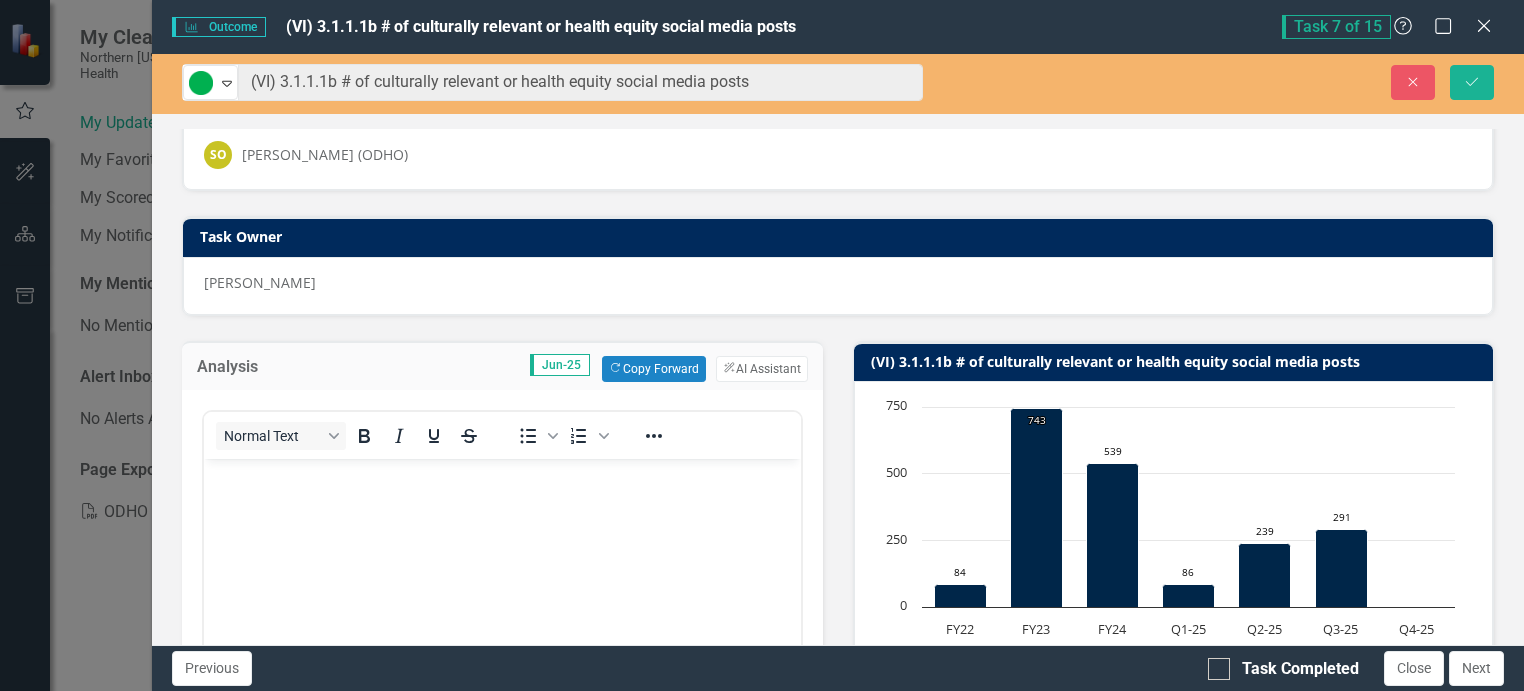 click at bounding box center [502, 608] 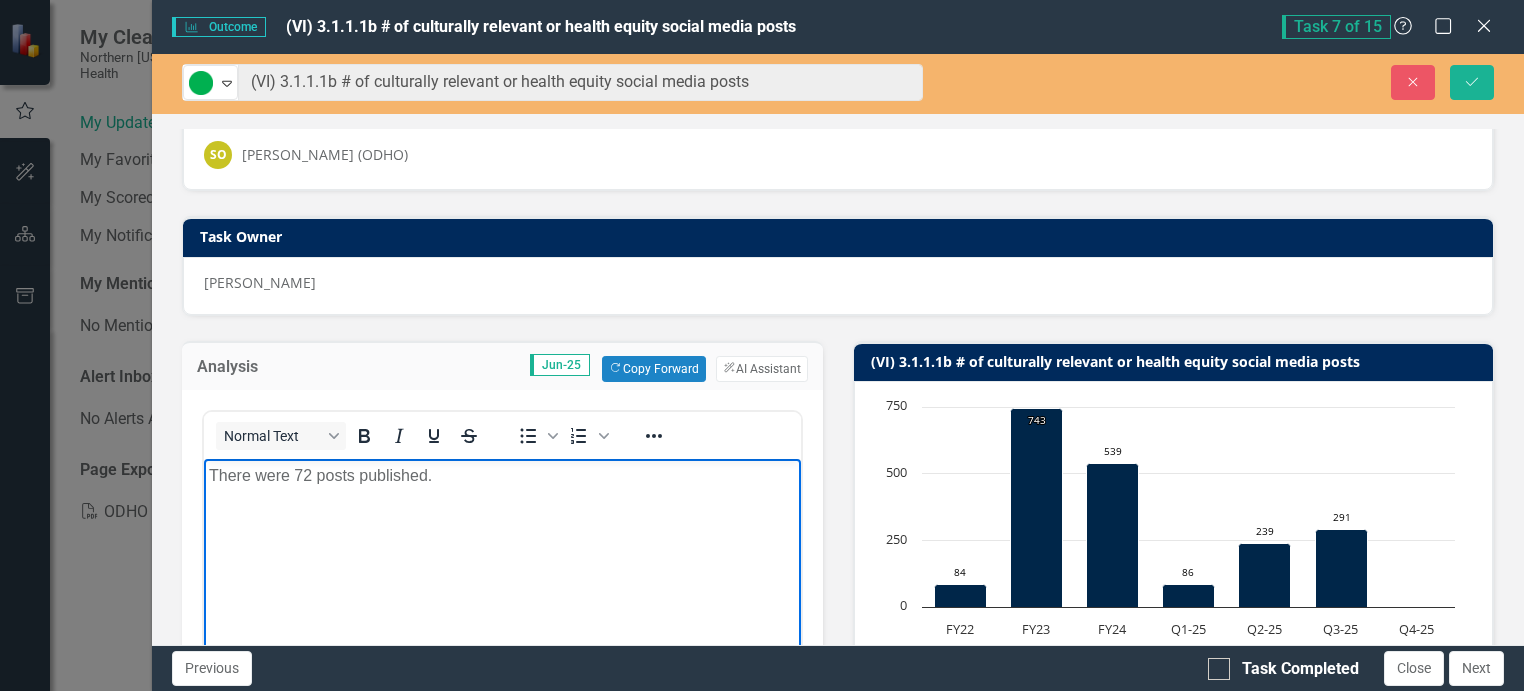 type 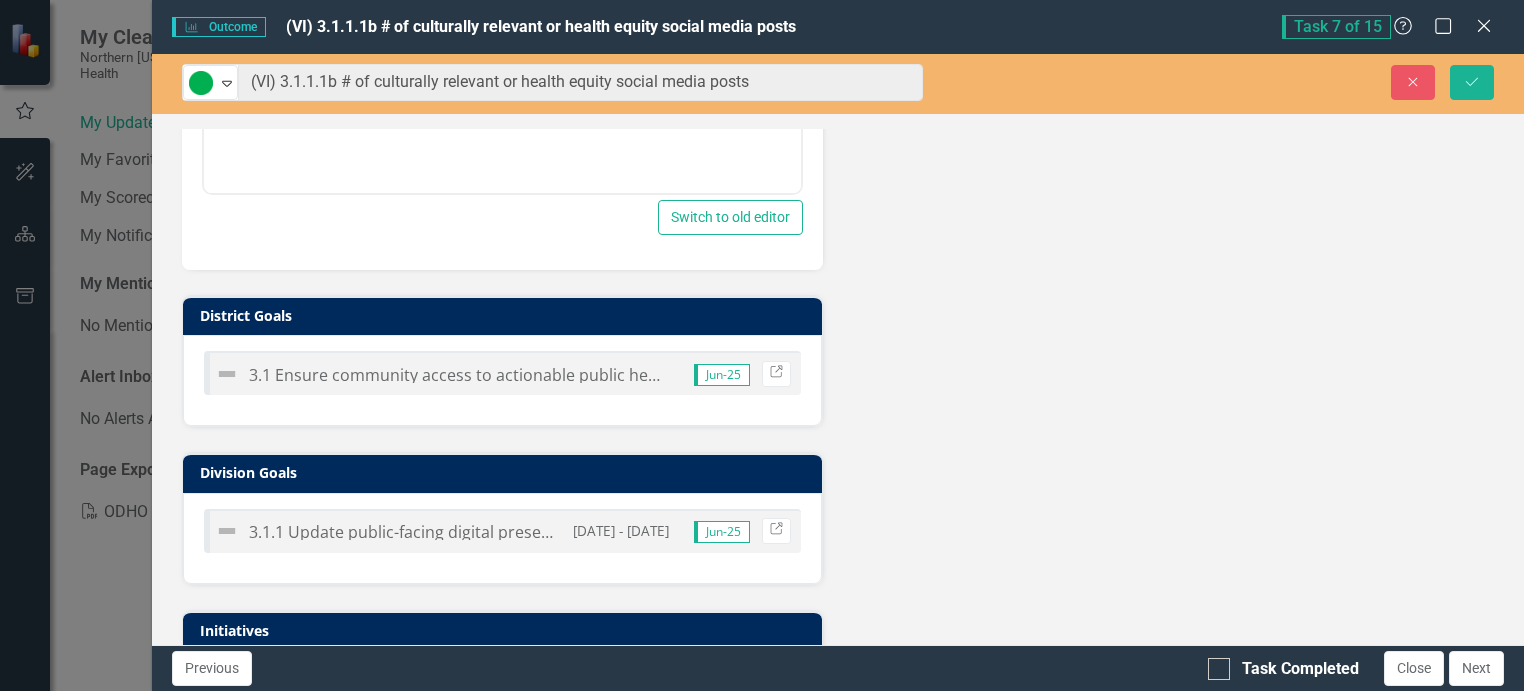 scroll, scrollTop: 1646, scrollLeft: 0, axis: vertical 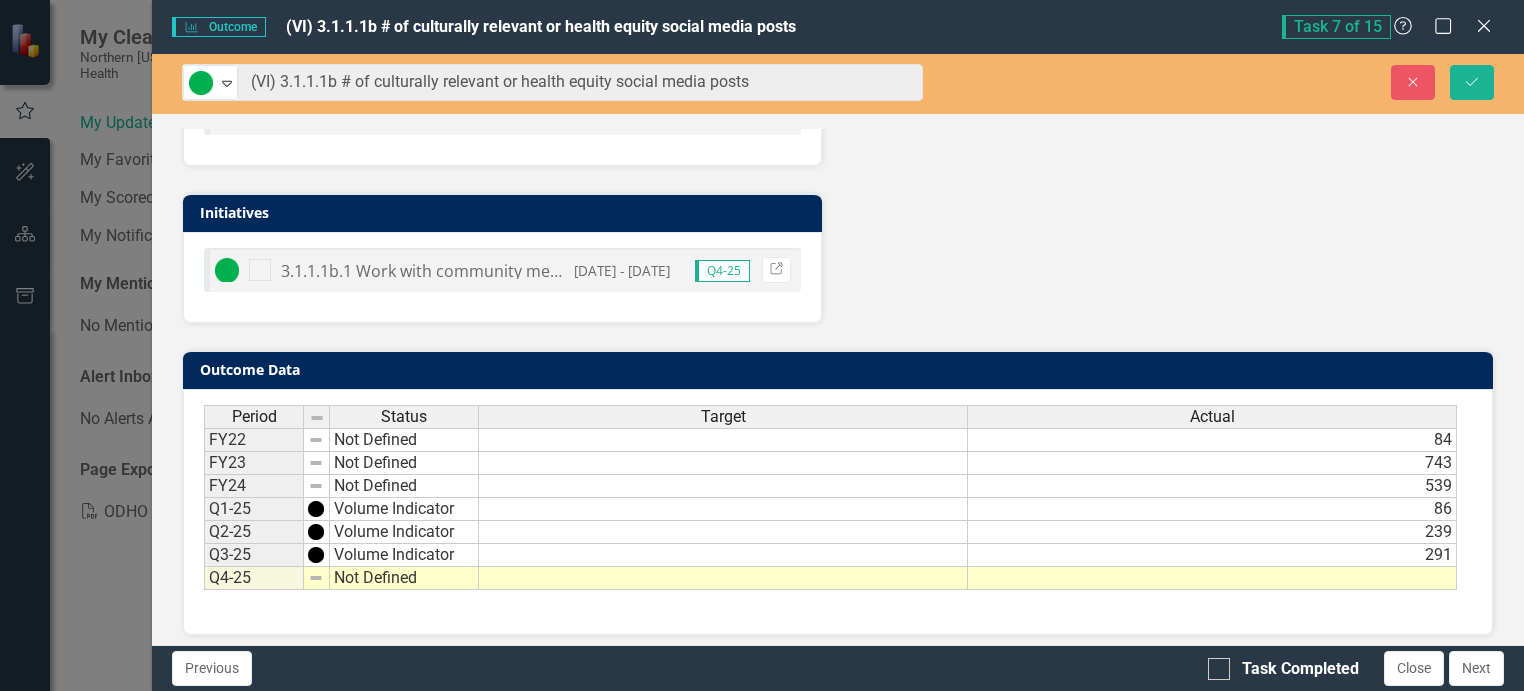 click at bounding box center (1212, 578) 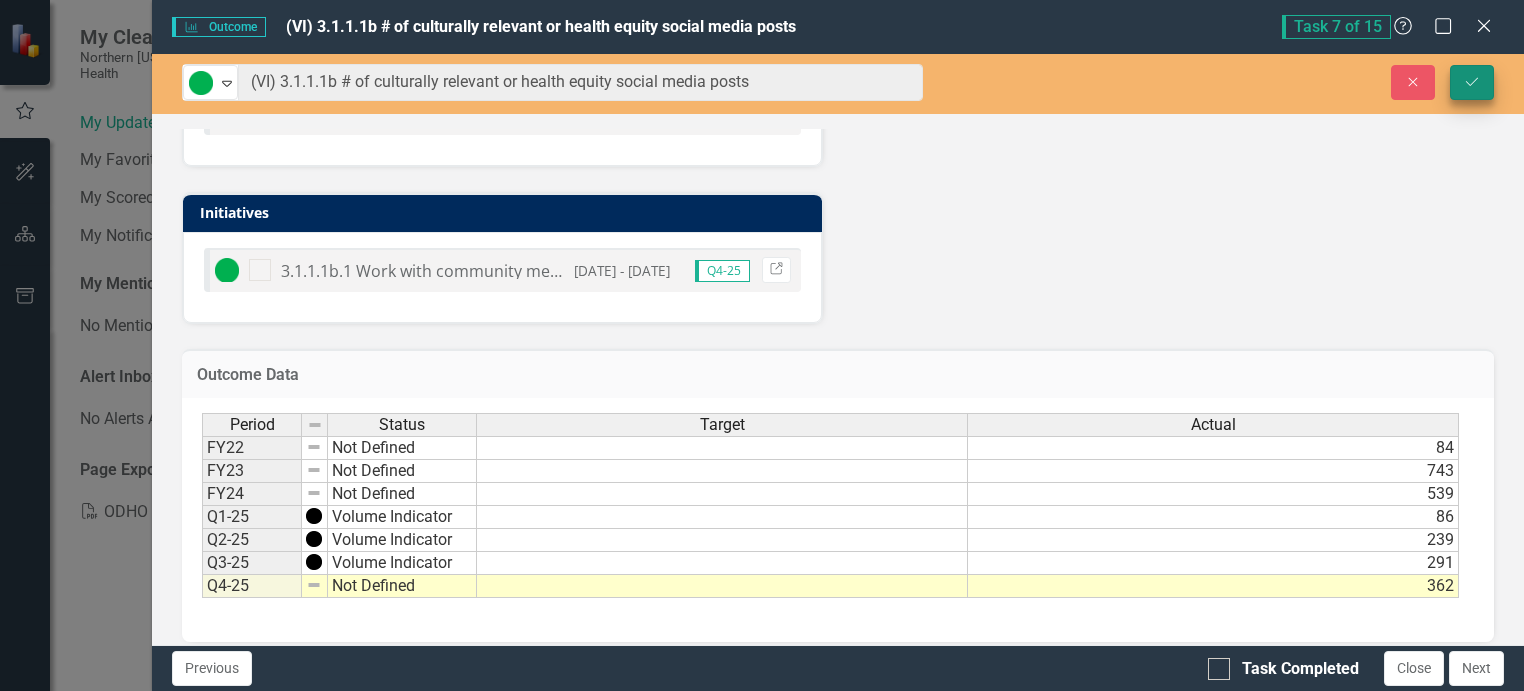 type on "362" 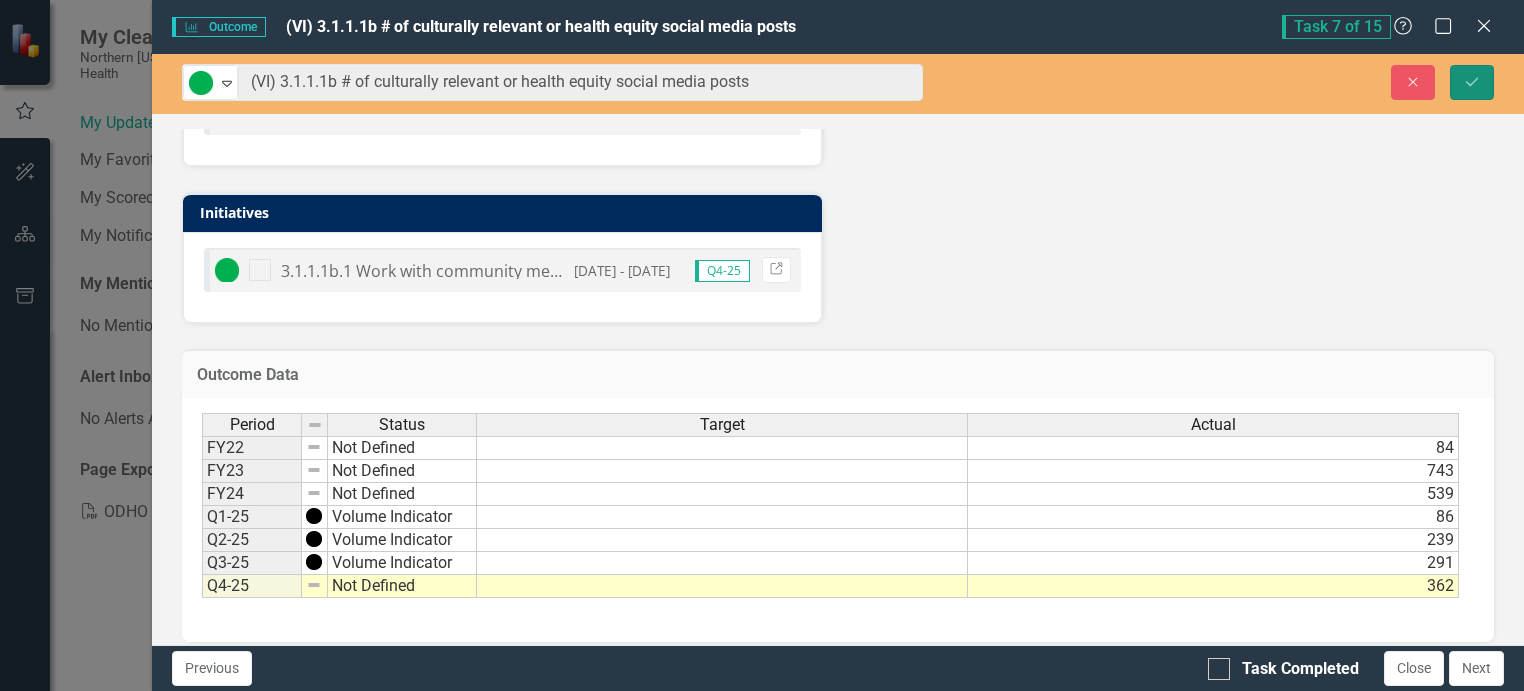 click on "Save" at bounding box center [1472, 82] 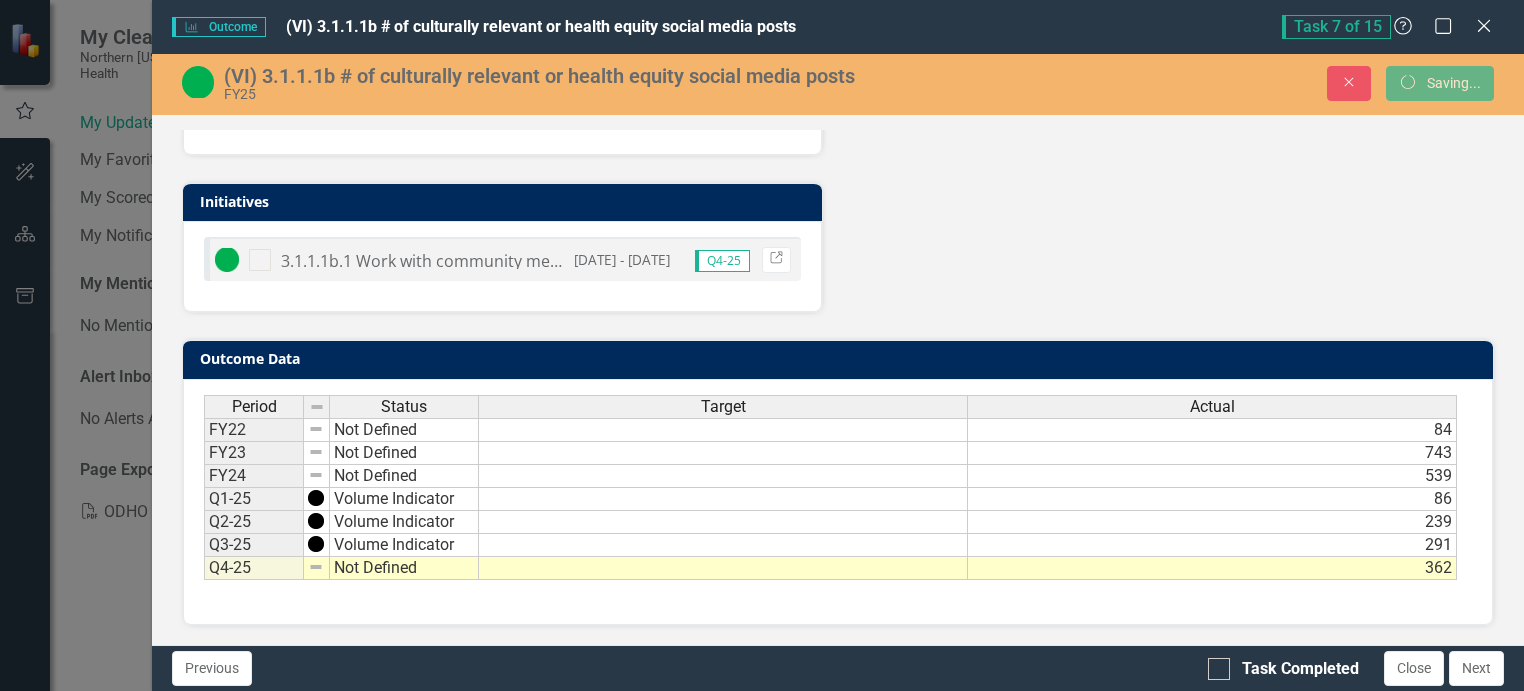 scroll, scrollTop: 776, scrollLeft: 0, axis: vertical 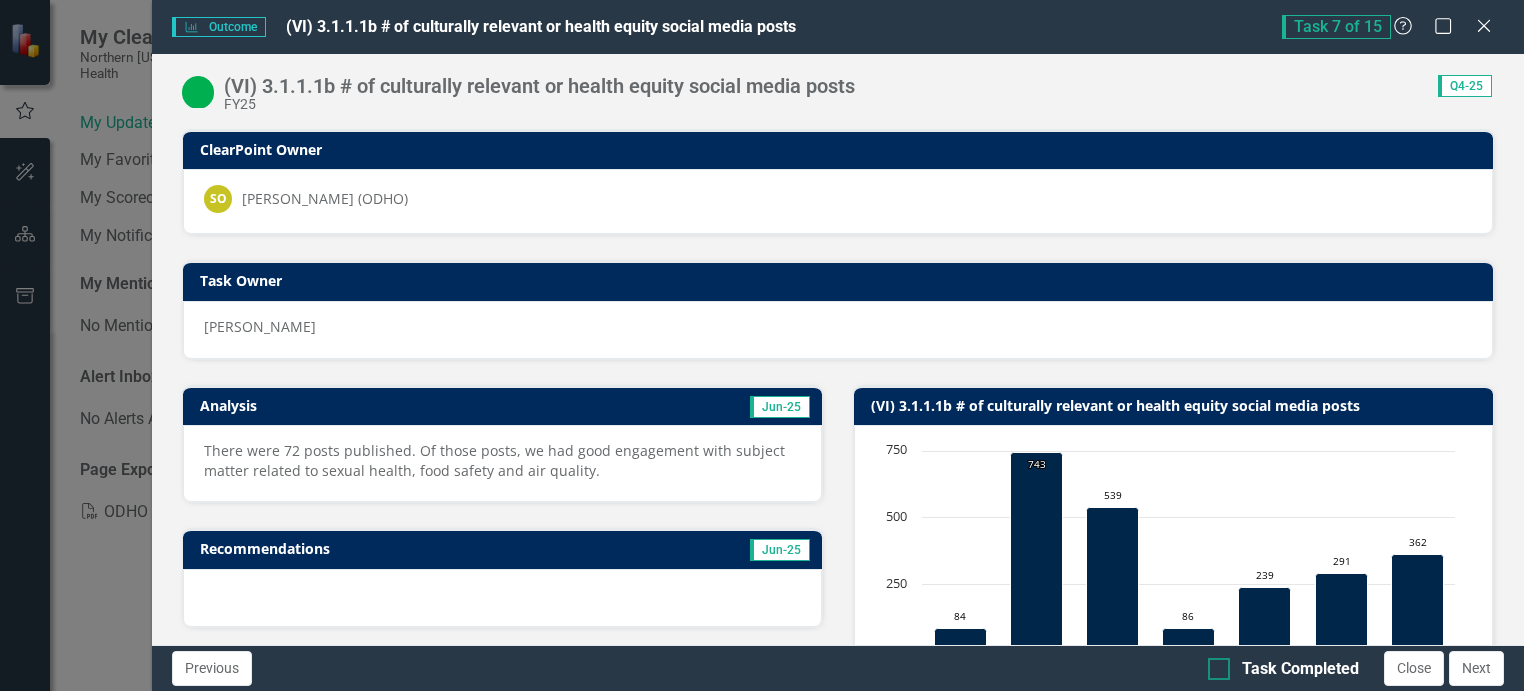click on "Task Completed" at bounding box center [1300, 669] 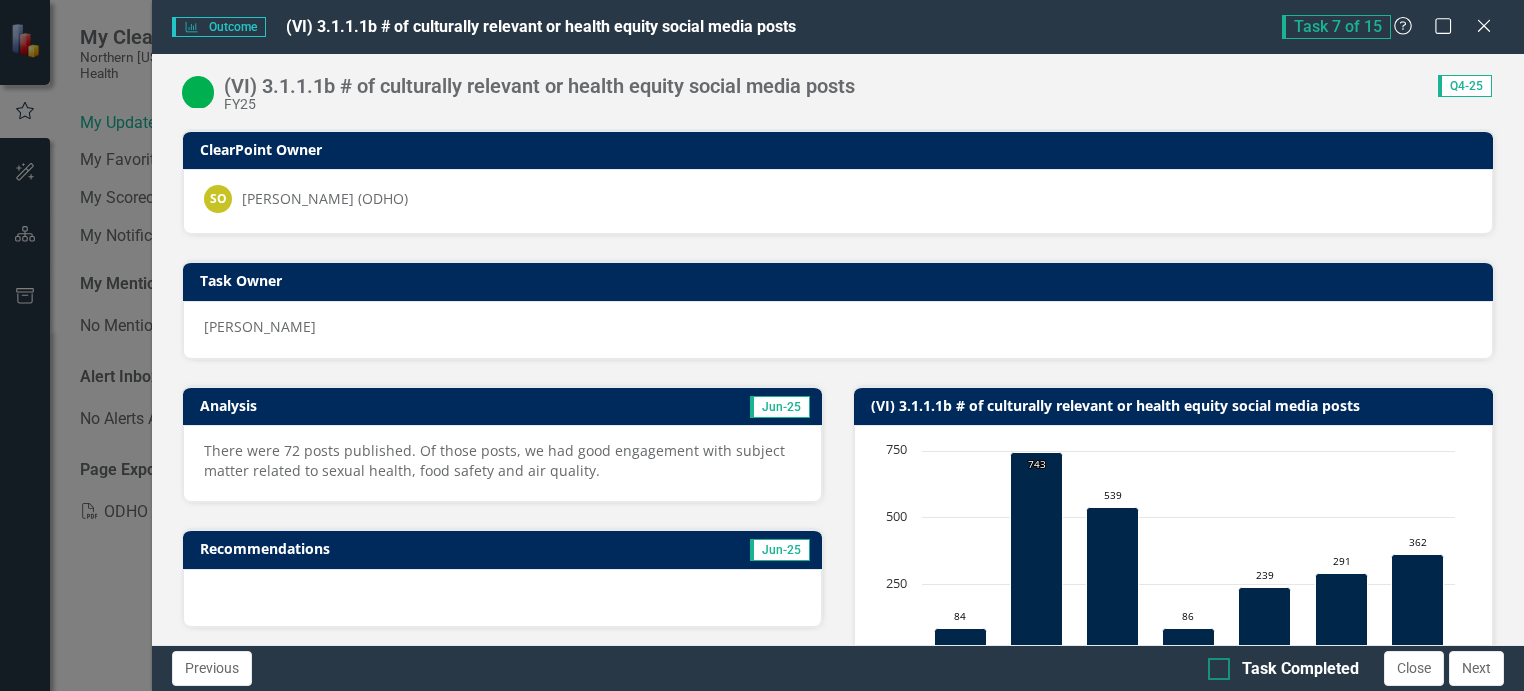 checkbox on "true" 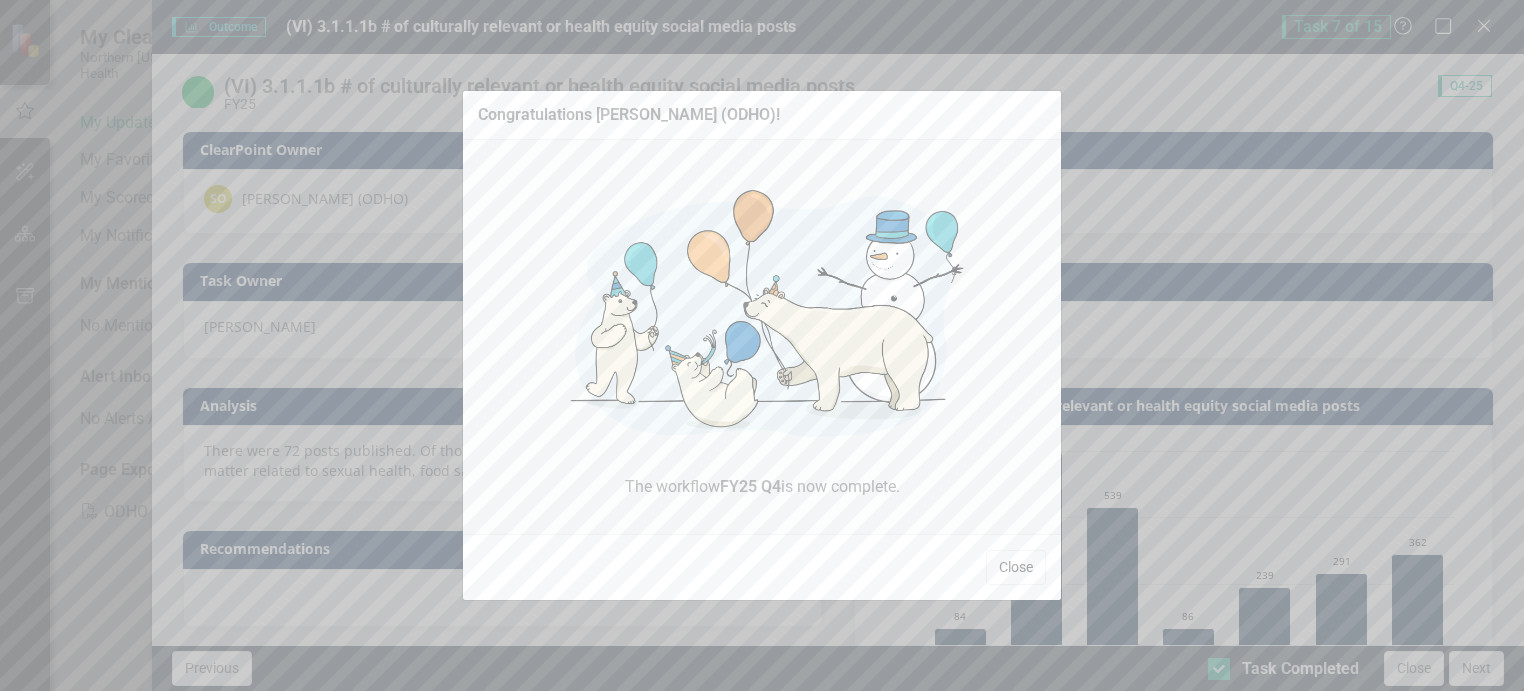 click on "Close" at bounding box center (1016, 567) 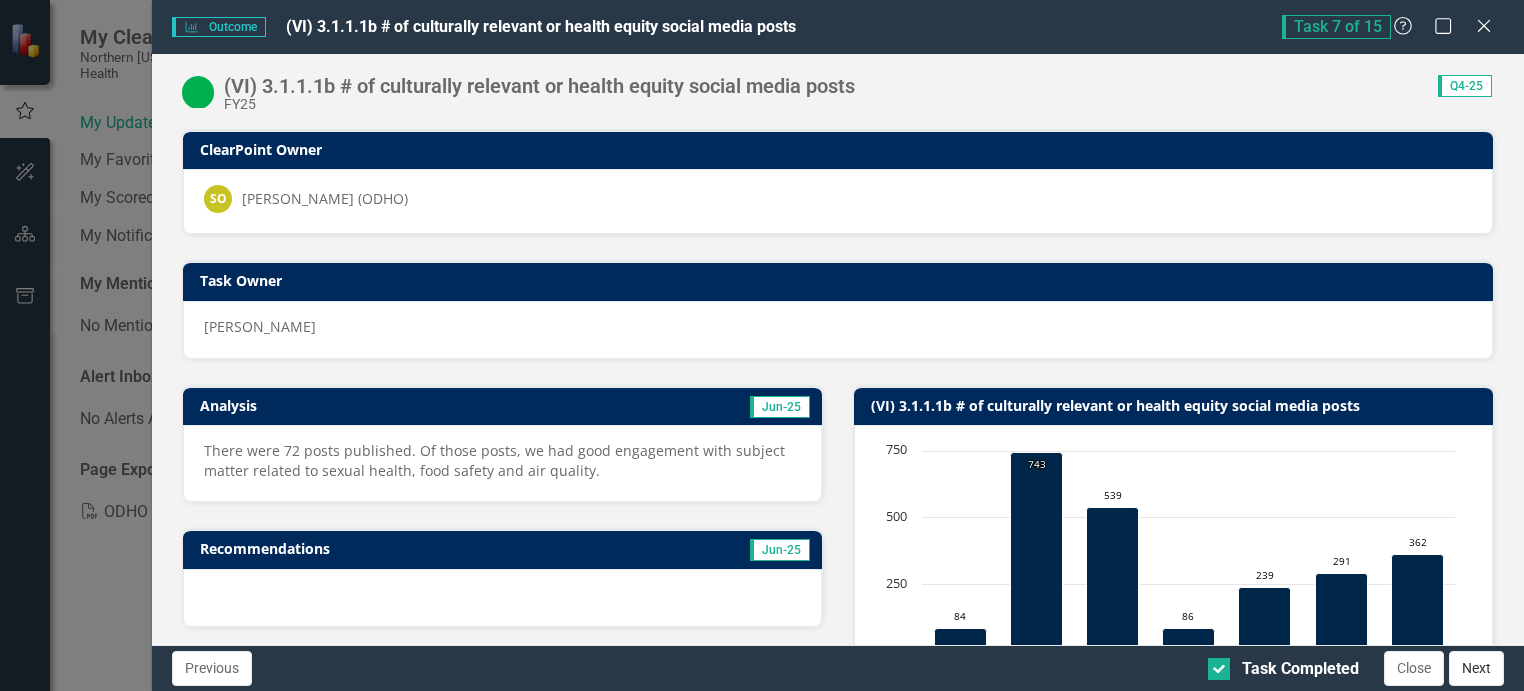 click on "Next" at bounding box center (1476, 668) 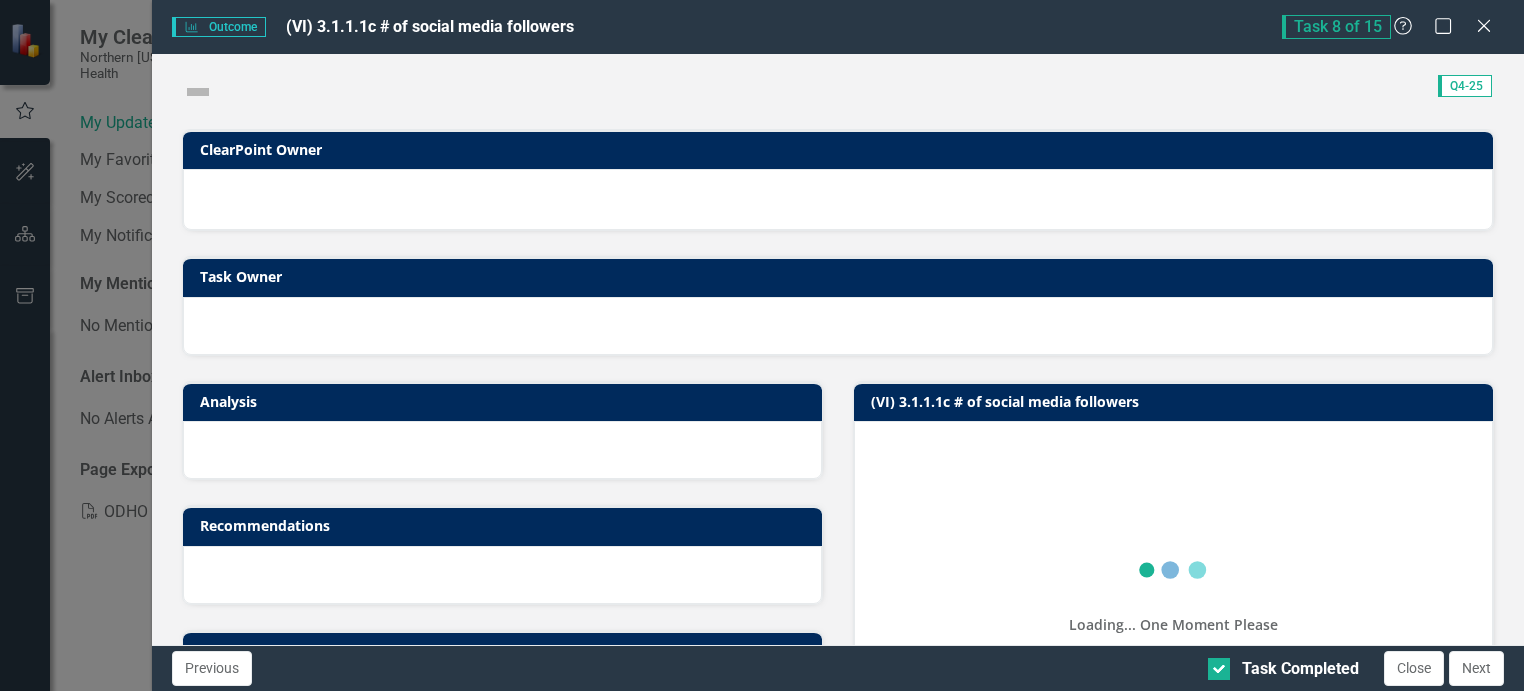 checkbox on "true" 